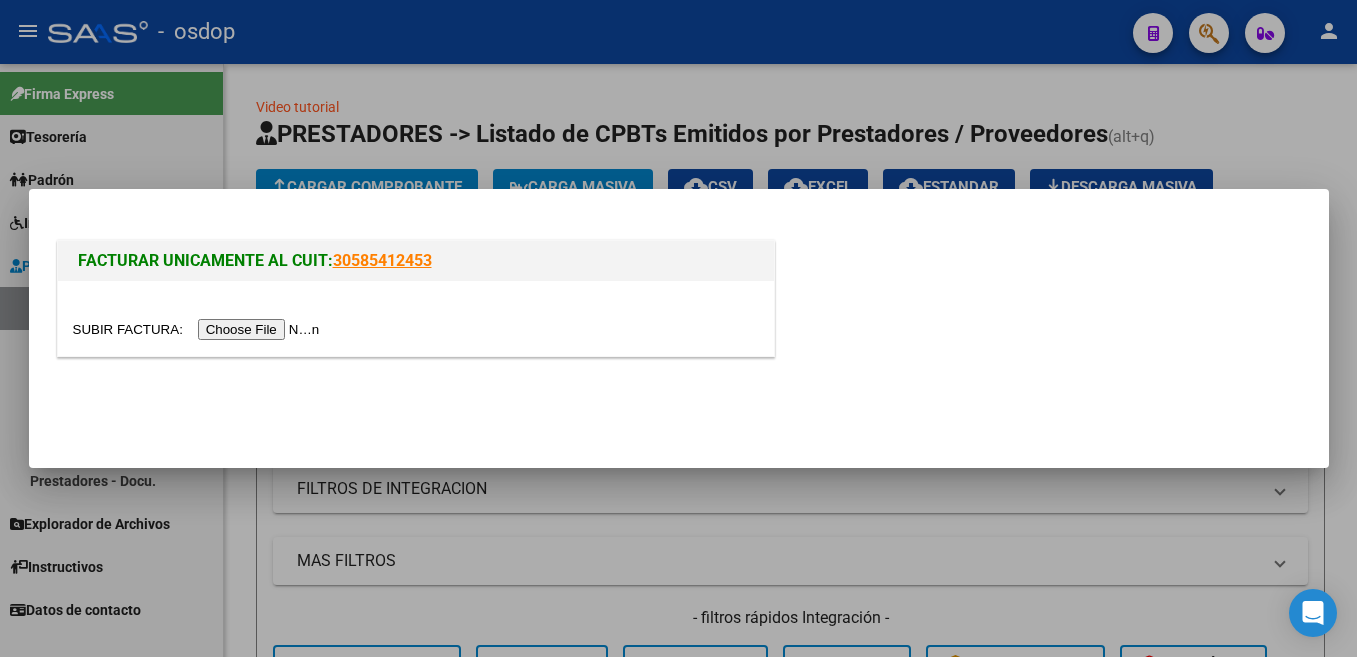 scroll, scrollTop: 0, scrollLeft: 0, axis: both 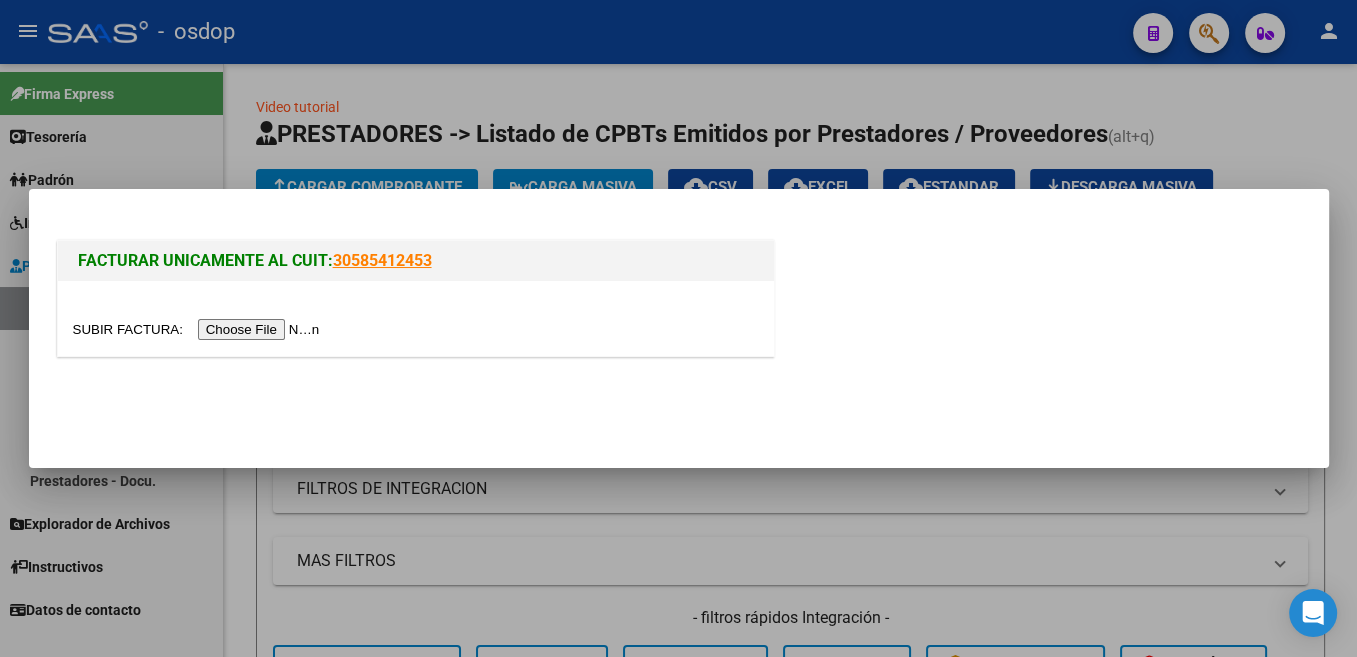 click at bounding box center (199, 329) 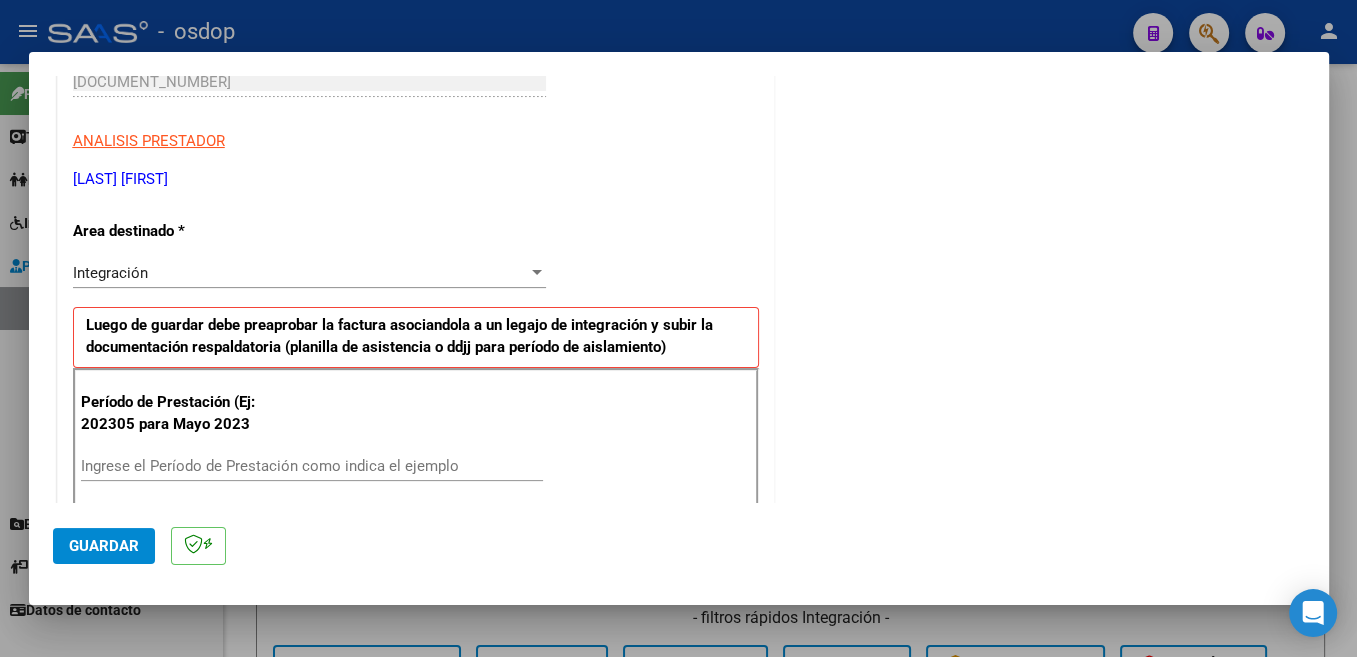 scroll, scrollTop: 424, scrollLeft: 0, axis: vertical 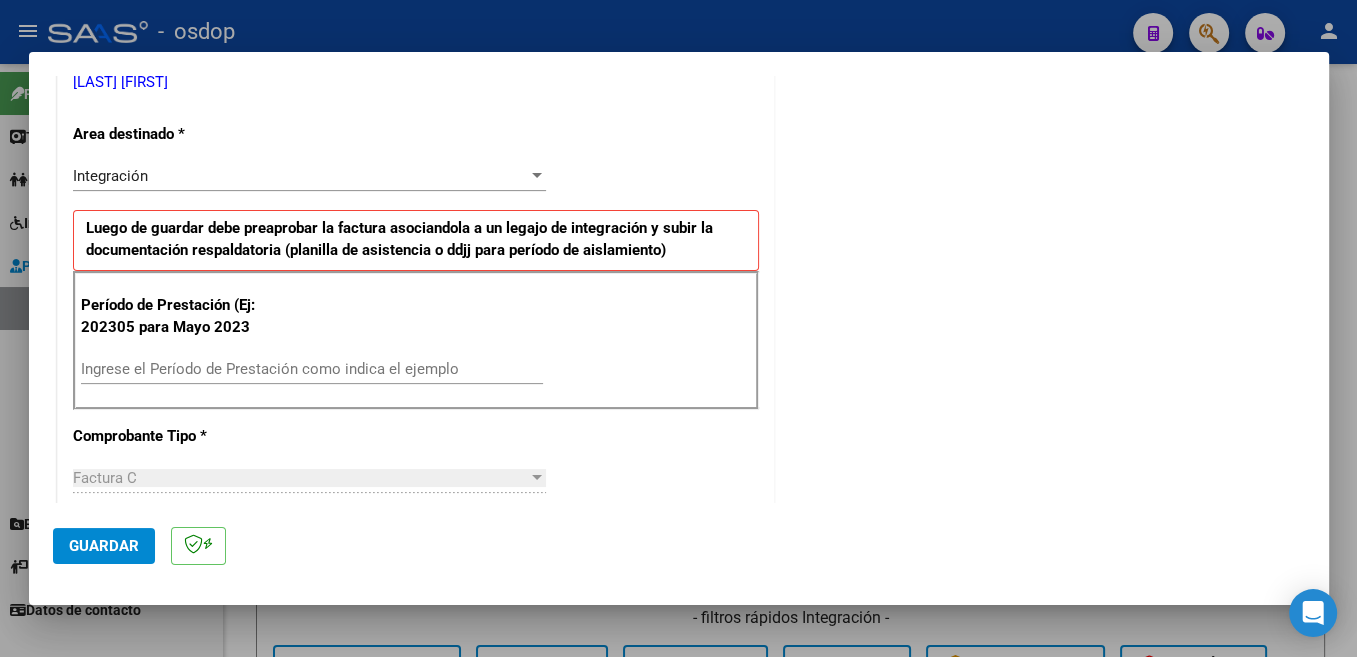 click on "Ingrese el Período de Prestación como indica el ejemplo" at bounding box center (312, 369) 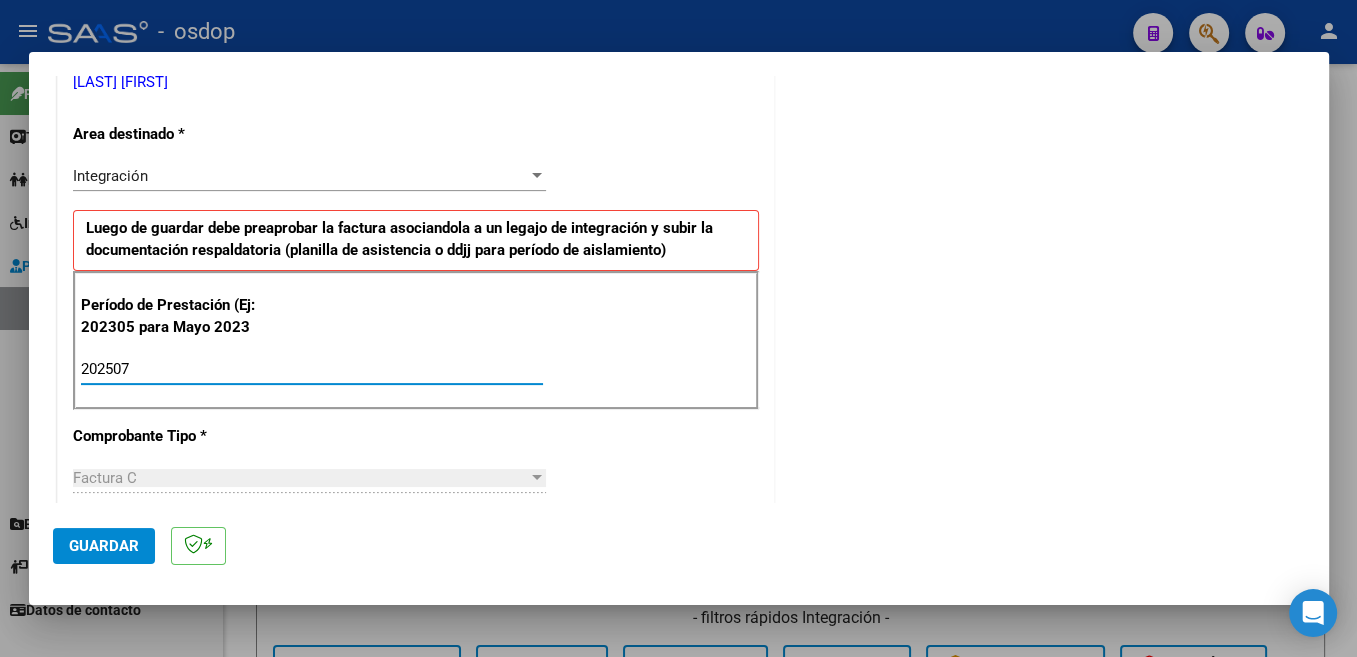 type on "202507" 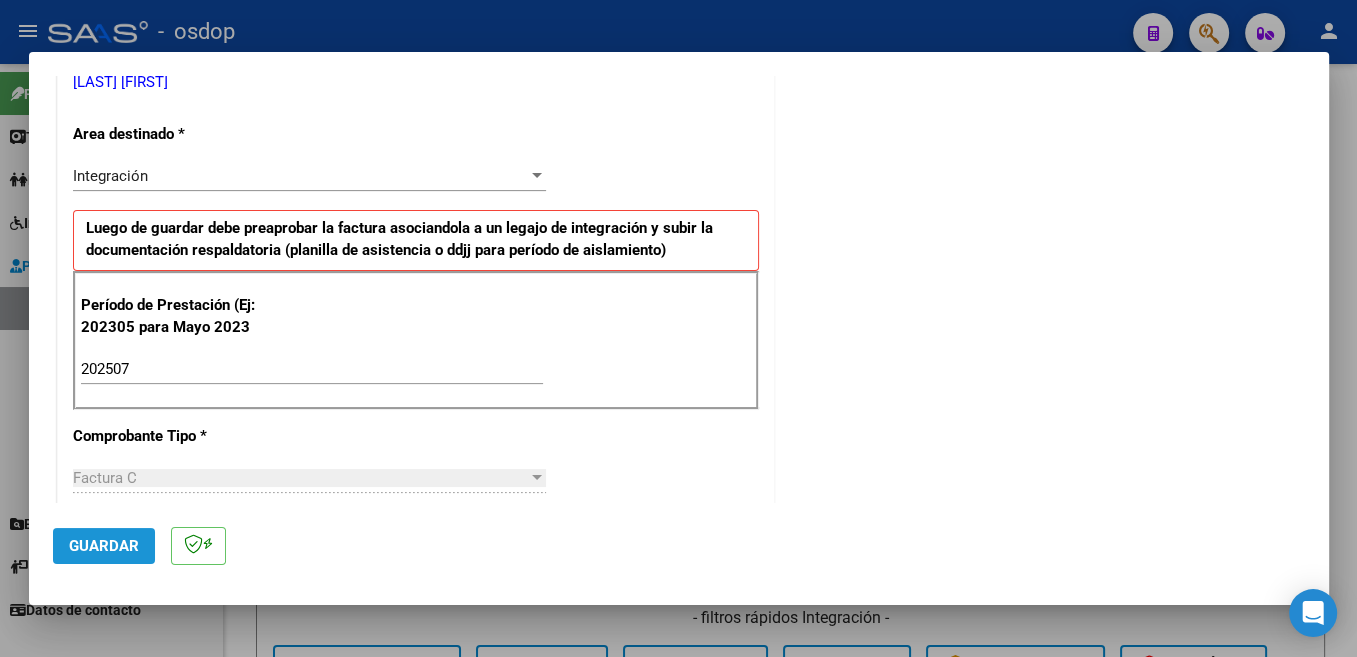 click on "Guardar" 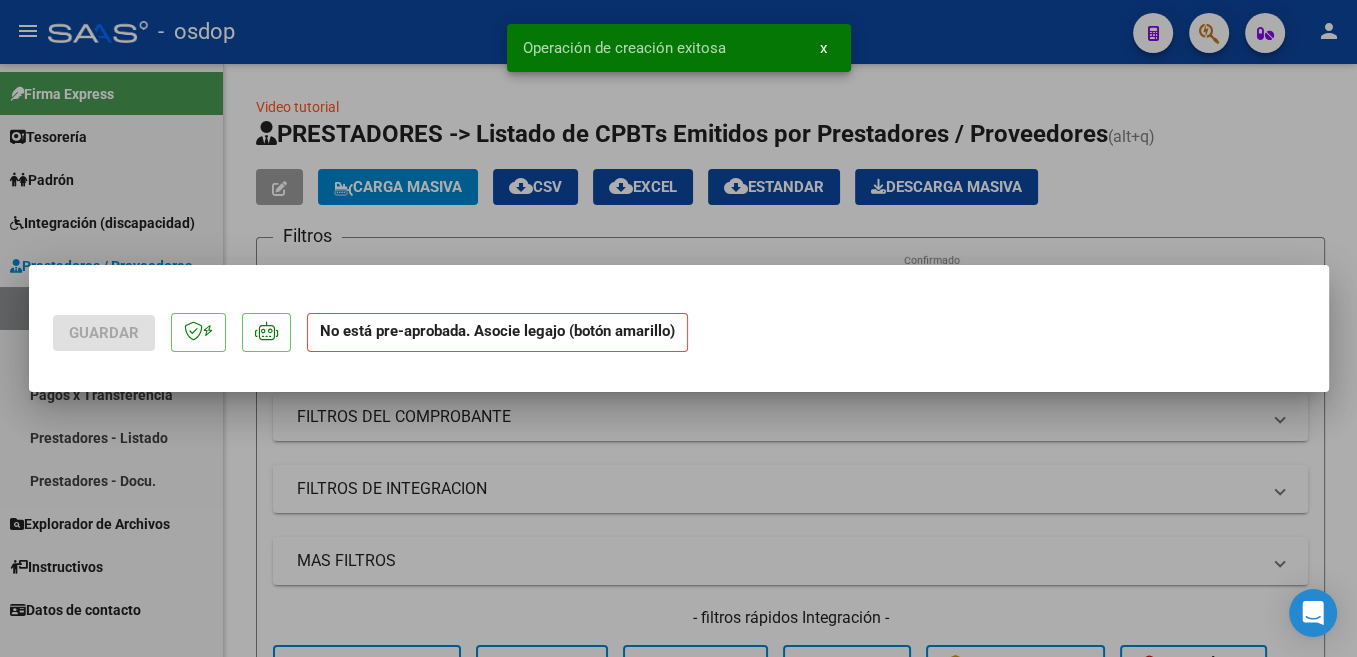 scroll, scrollTop: 0, scrollLeft: 0, axis: both 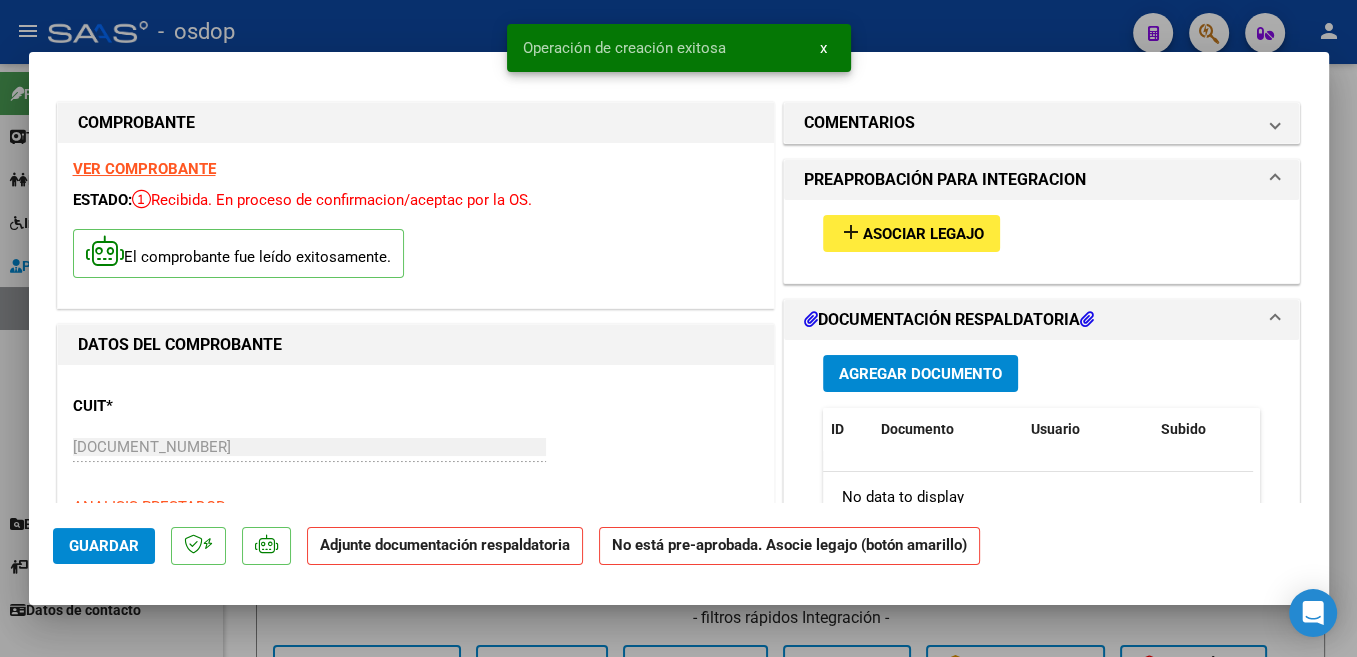click on "Asociar Legajo" at bounding box center [923, 234] 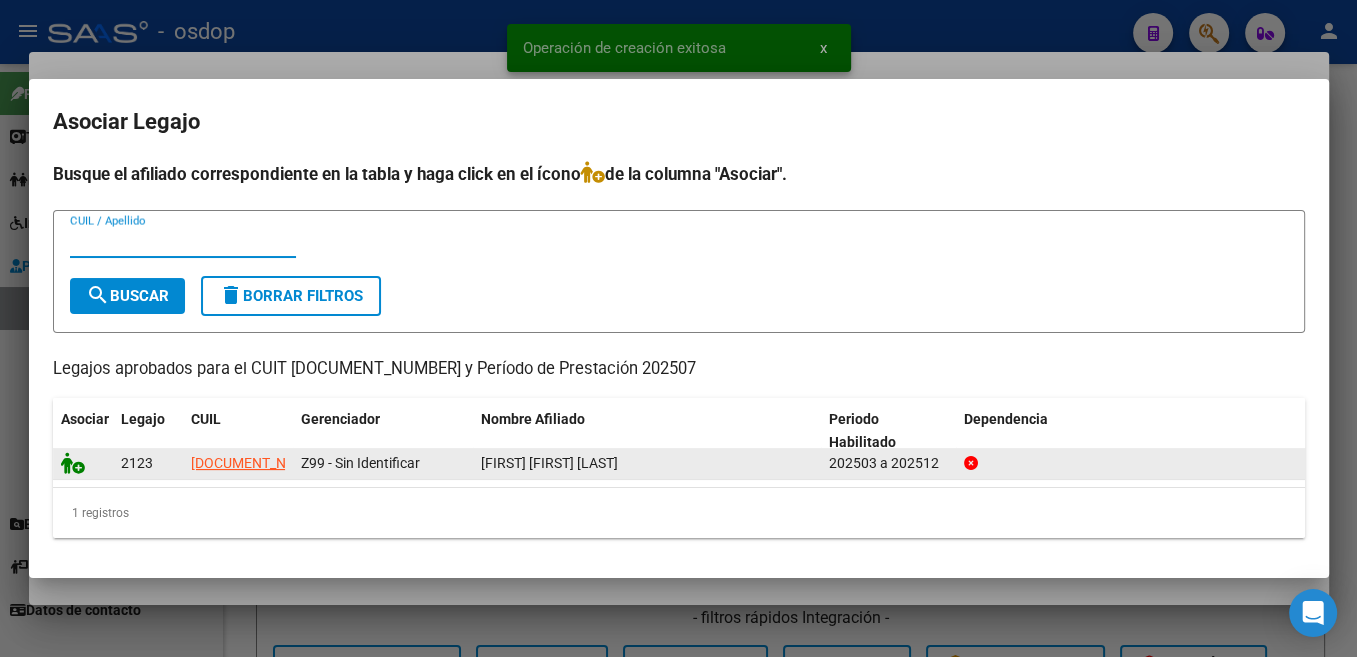 click 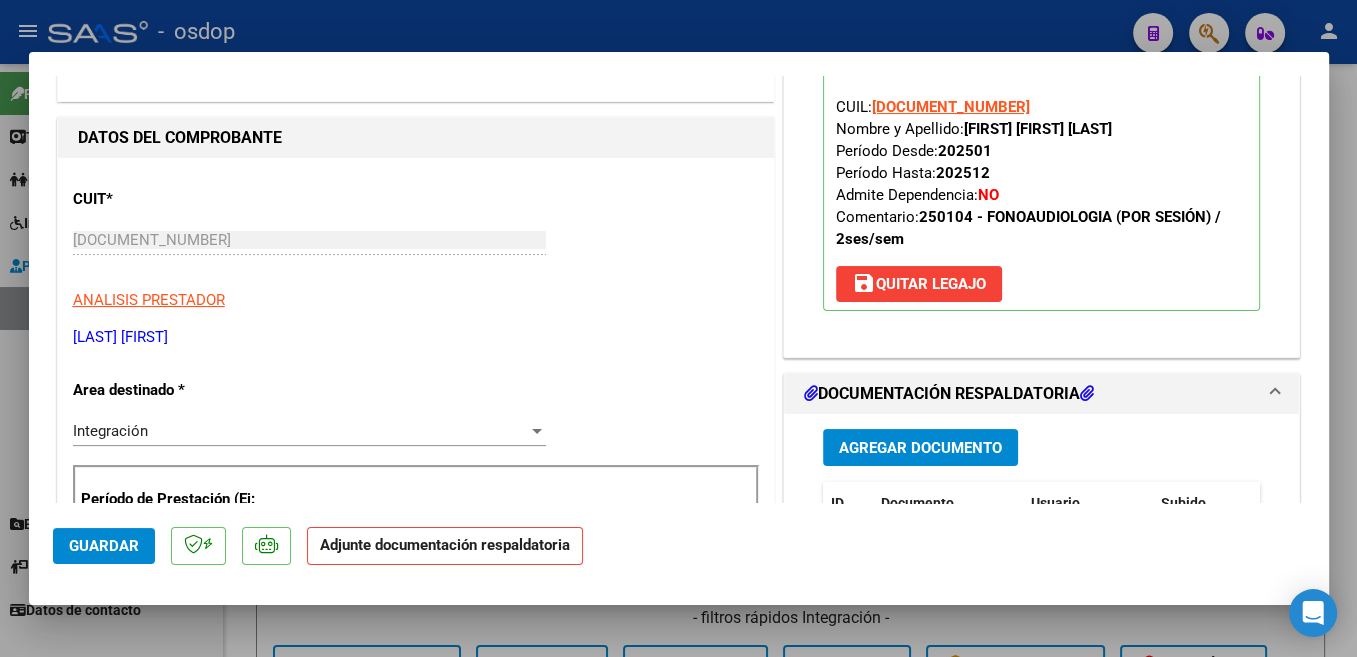 scroll, scrollTop: 318, scrollLeft: 0, axis: vertical 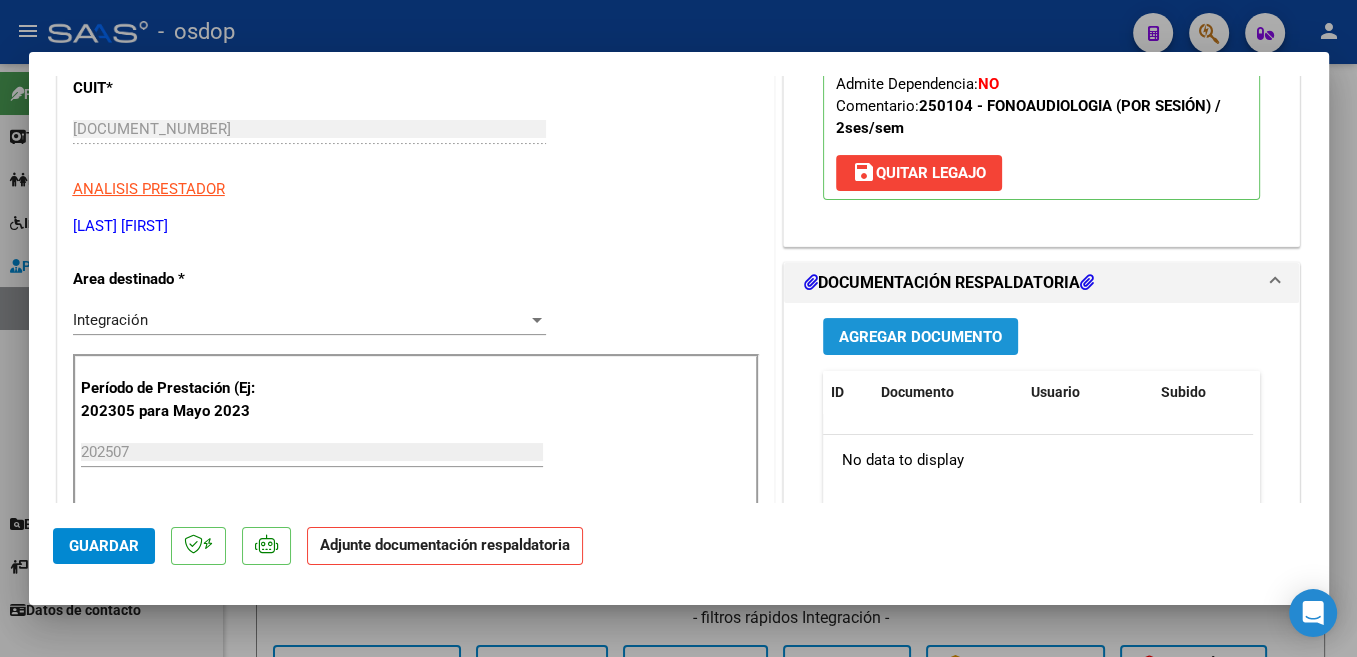click on "Agregar Documento" at bounding box center (920, 337) 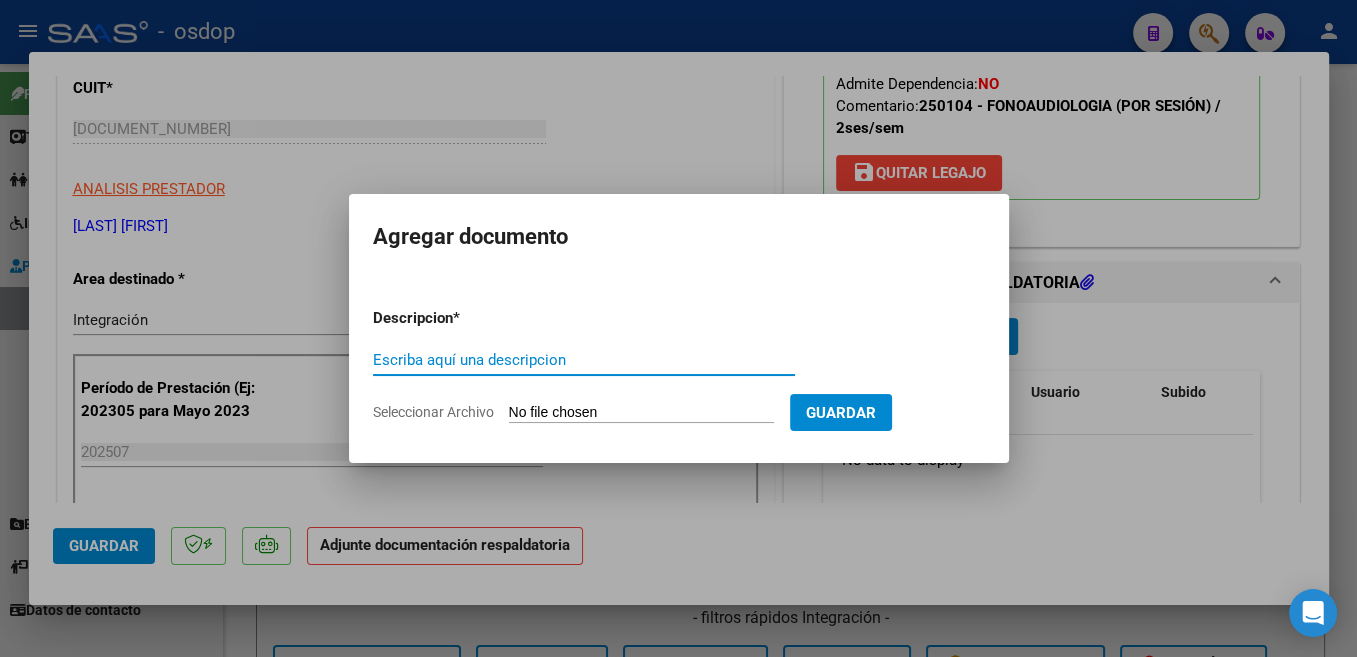 click on "Escriba aquí una descripcion" at bounding box center [584, 360] 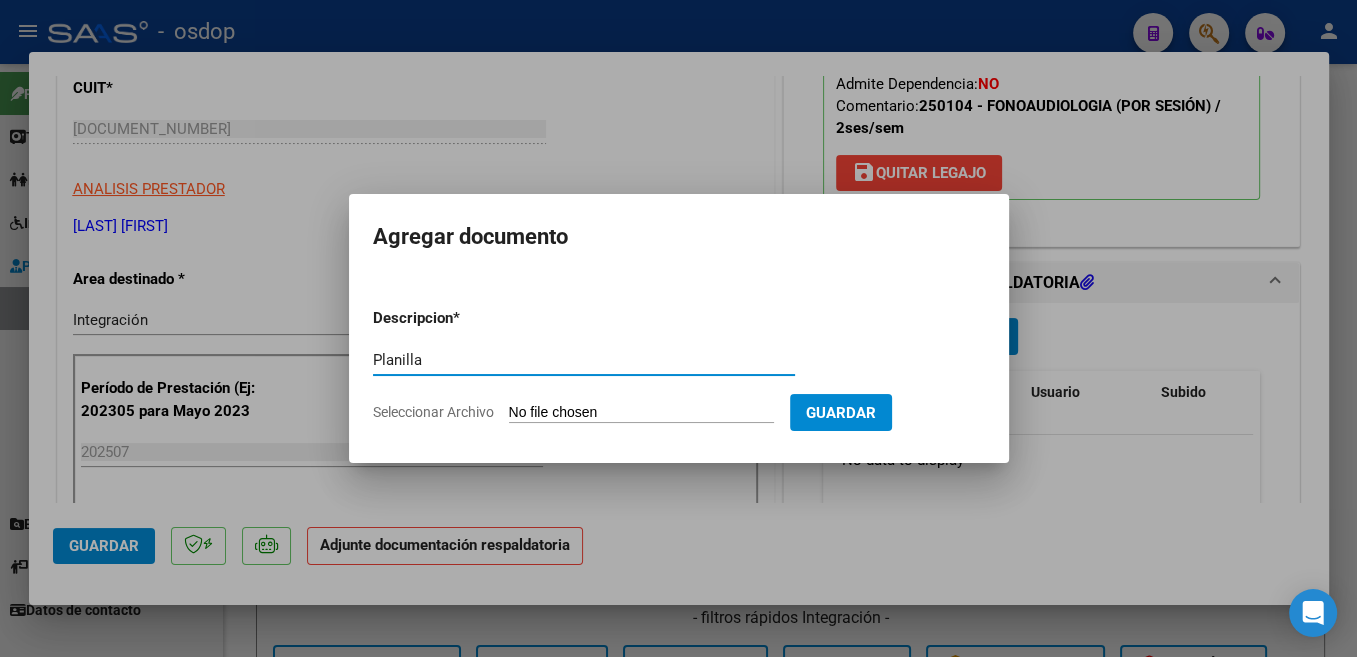 type on "Planilla" 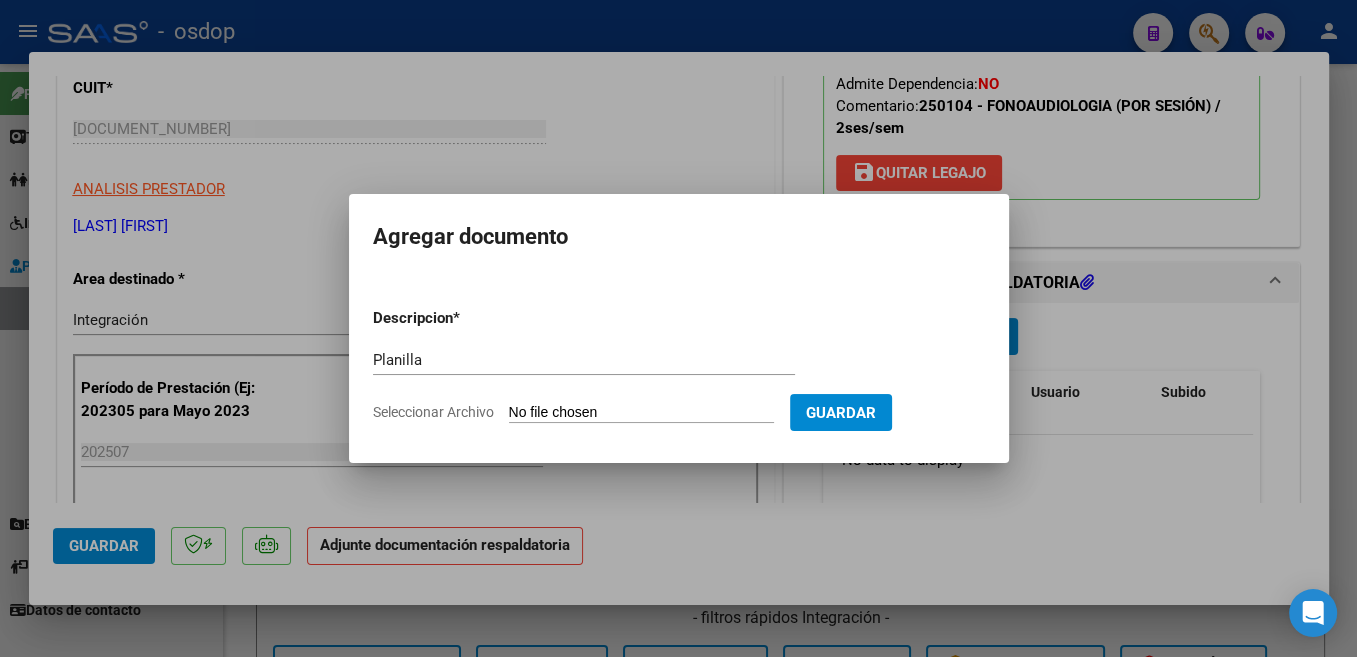 type on "C:\fakepath\[DOCUMENT_NAME] [FIRST] [LAST] - [MONTH] [YEAR].pdf" 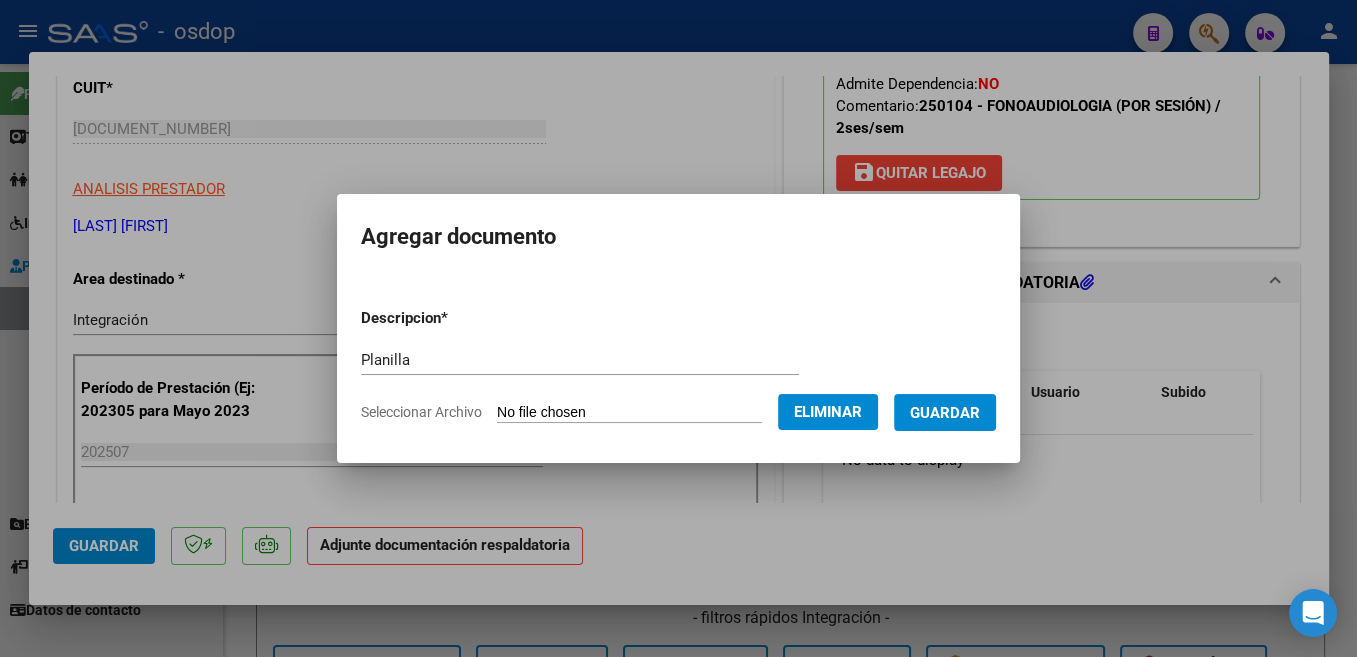 click on "Guardar" at bounding box center [945, 413] 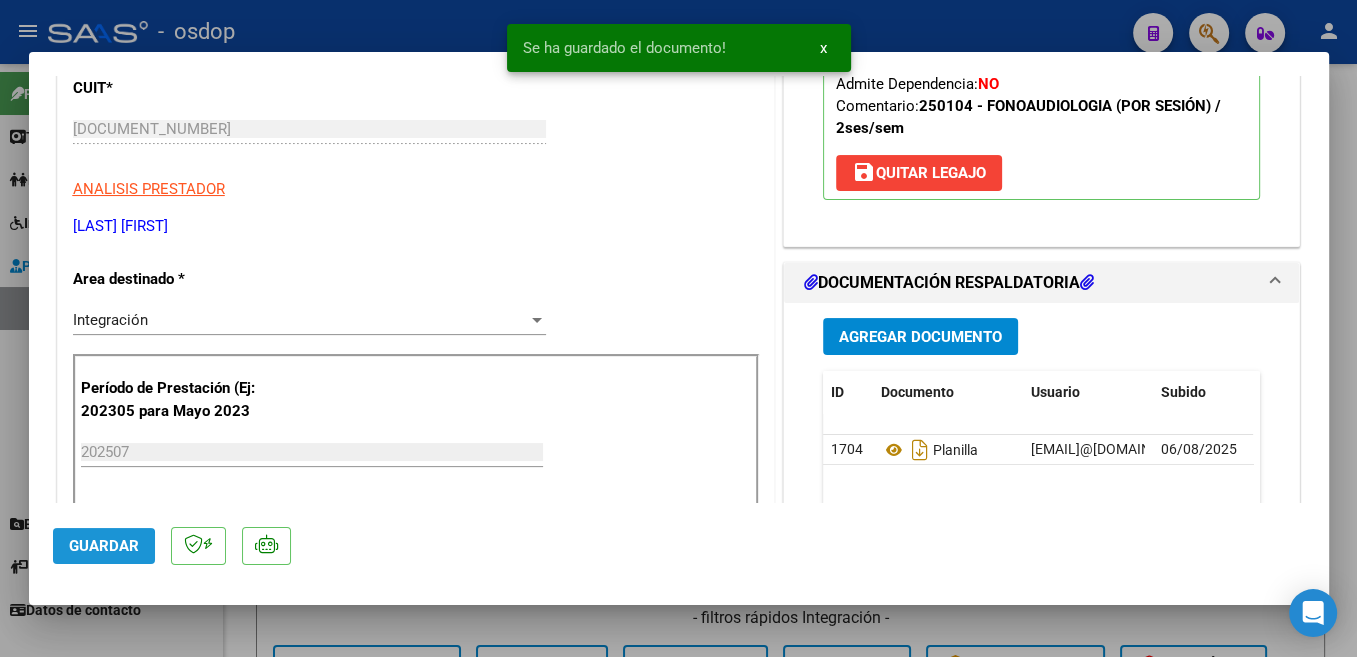 click on "Guardar" 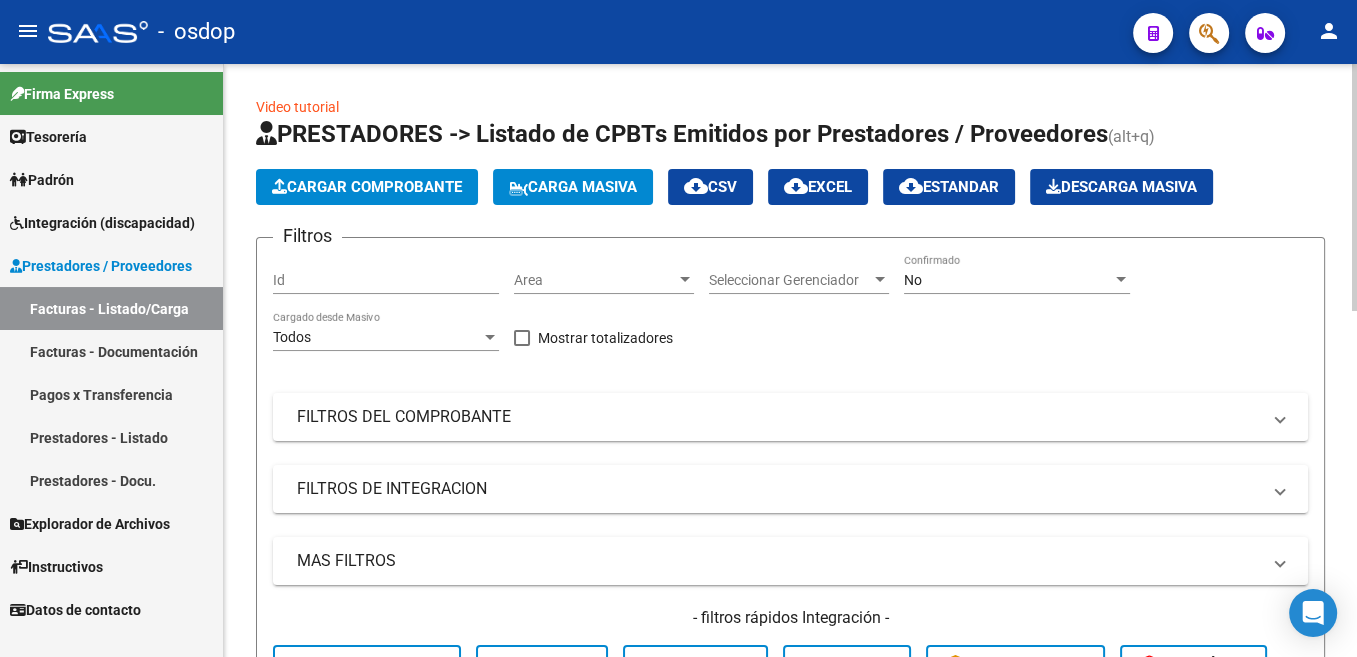 click on "Cargar Comprobante" 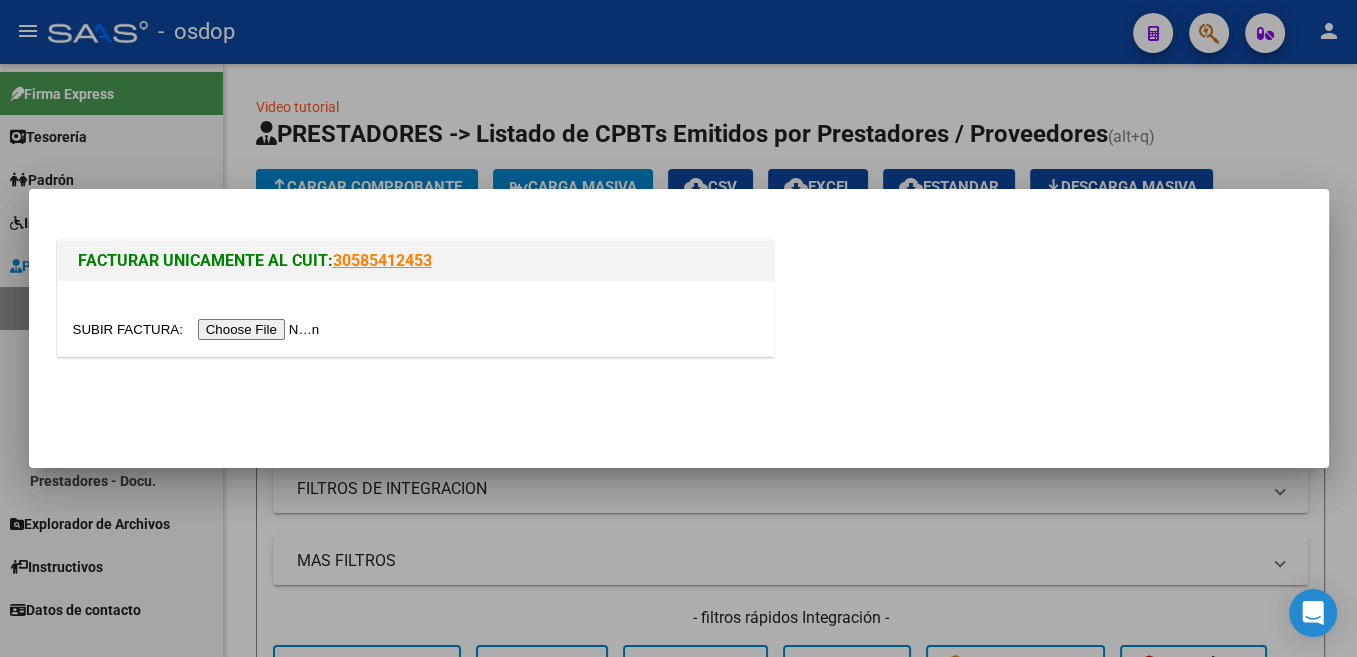 click at bounding box center (199, 329) 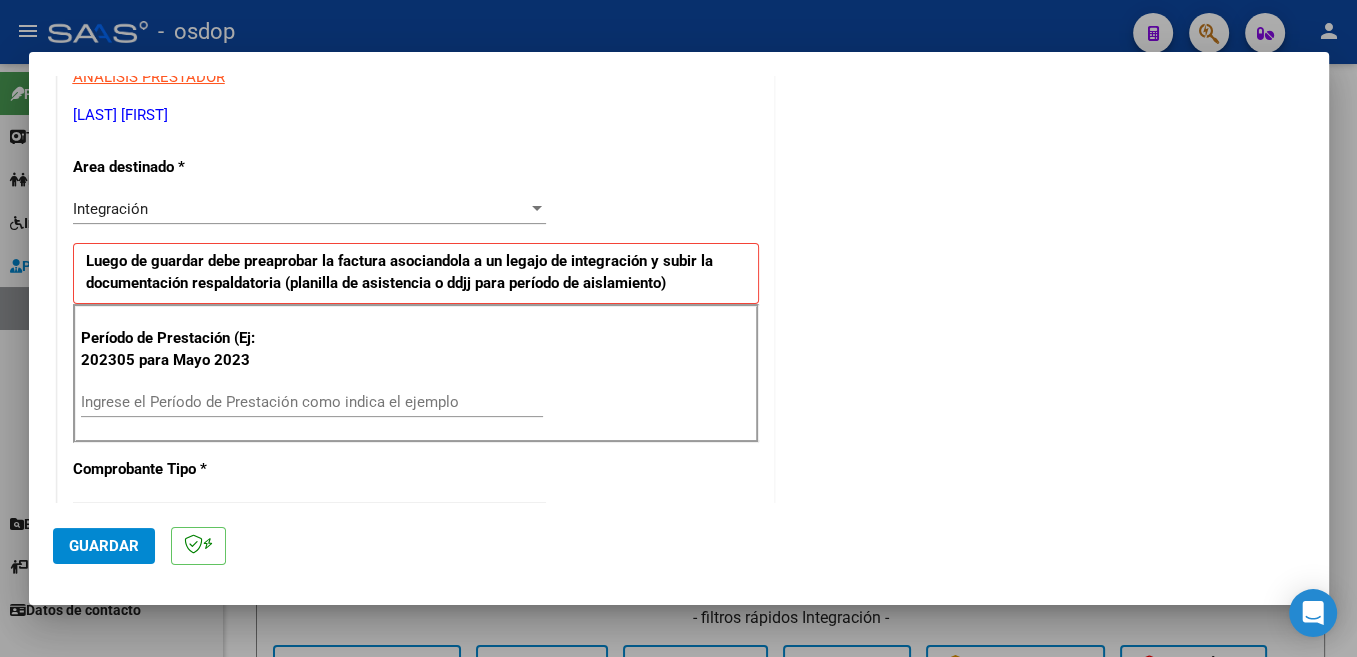 scroll, scrollTop: 424, scrollLeft: 0, axis: vertical 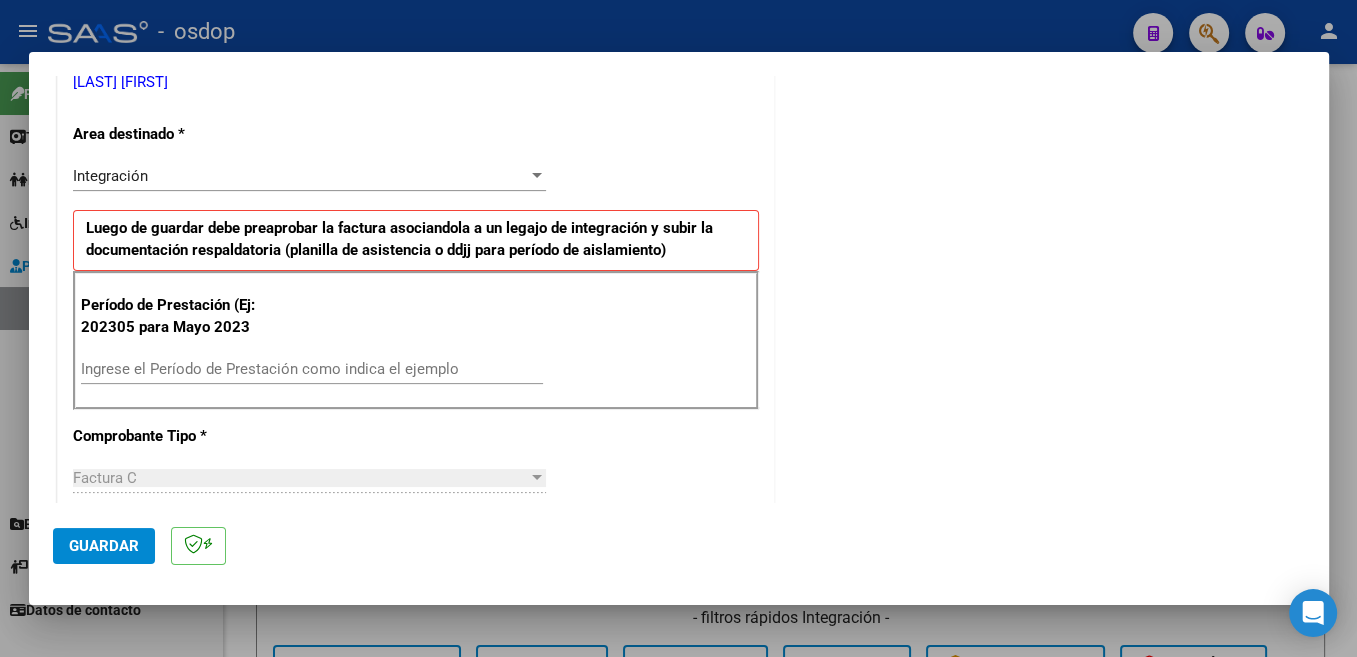 click on "Ingrese el Período de Prestación como indica el ejemplo" at bounding box center (312, 369) 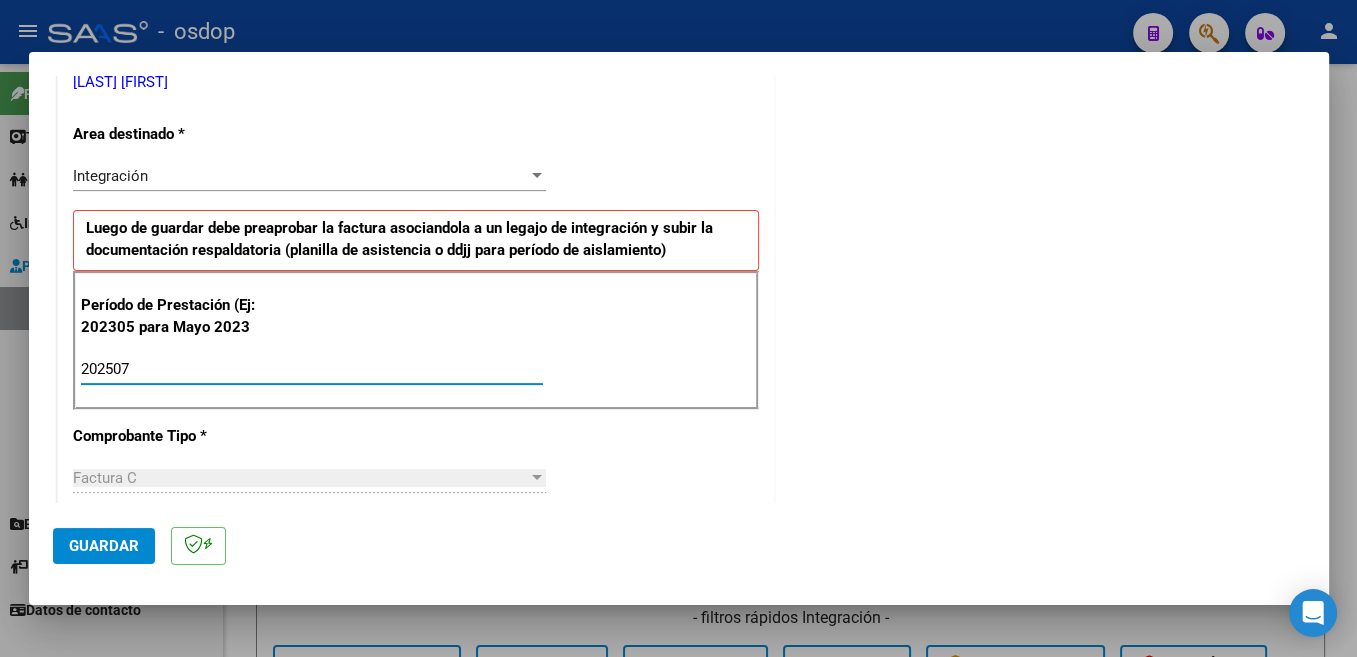 type on "202507" 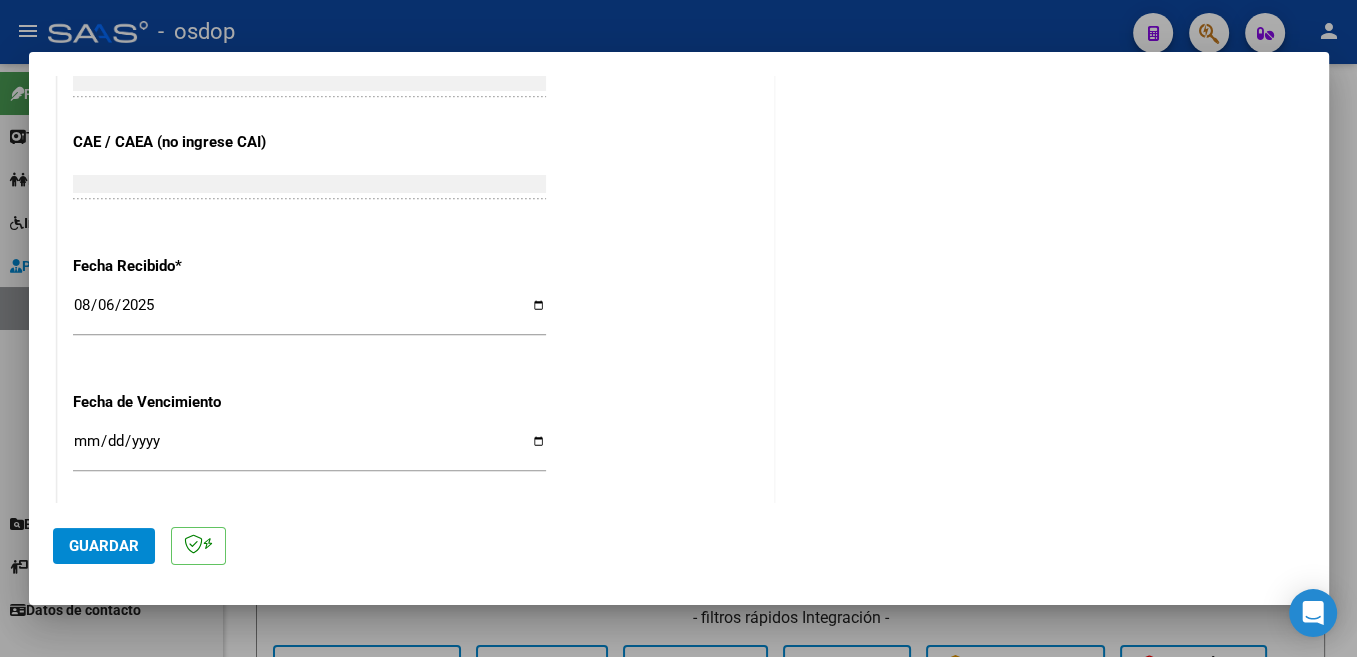 scroll, scrollTop: 1272, scrollLeft: 0, axis: vertical 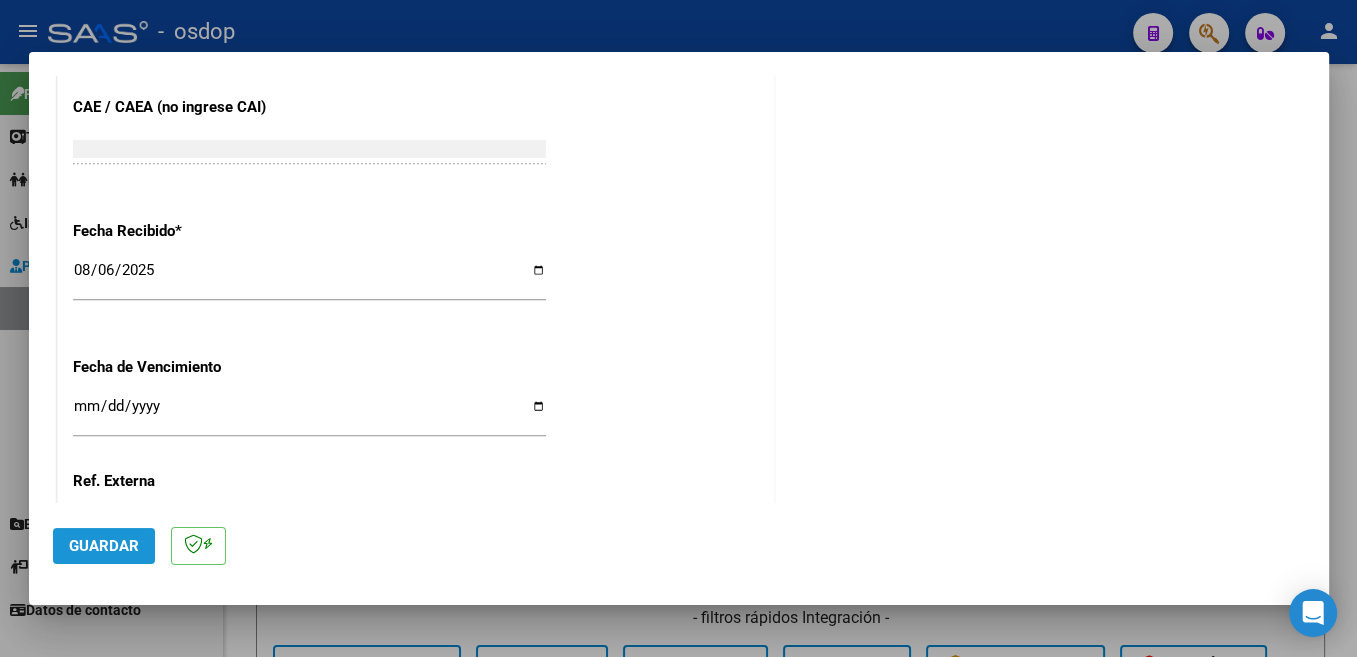 click on "Guardar" 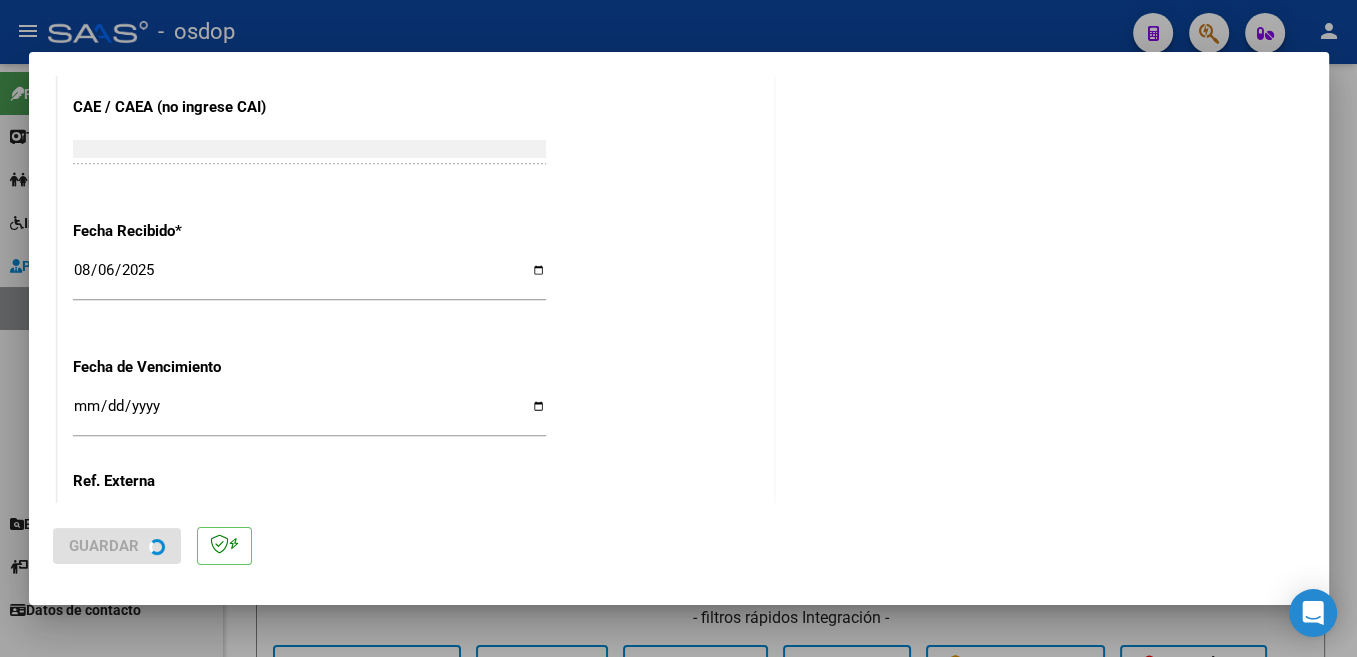 scroll, scrollTop: 0, scrollLeft: 0, axis: both 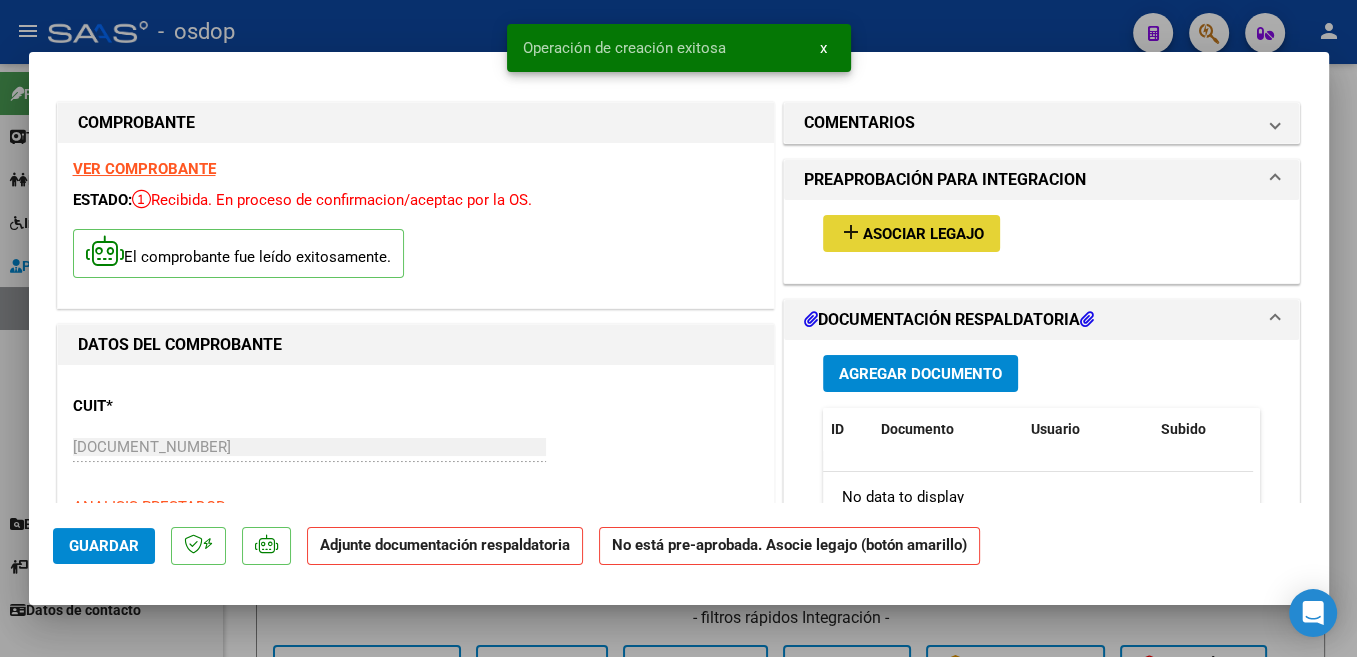 click on "Asociar Legajo" at bounding box center (923, 234) 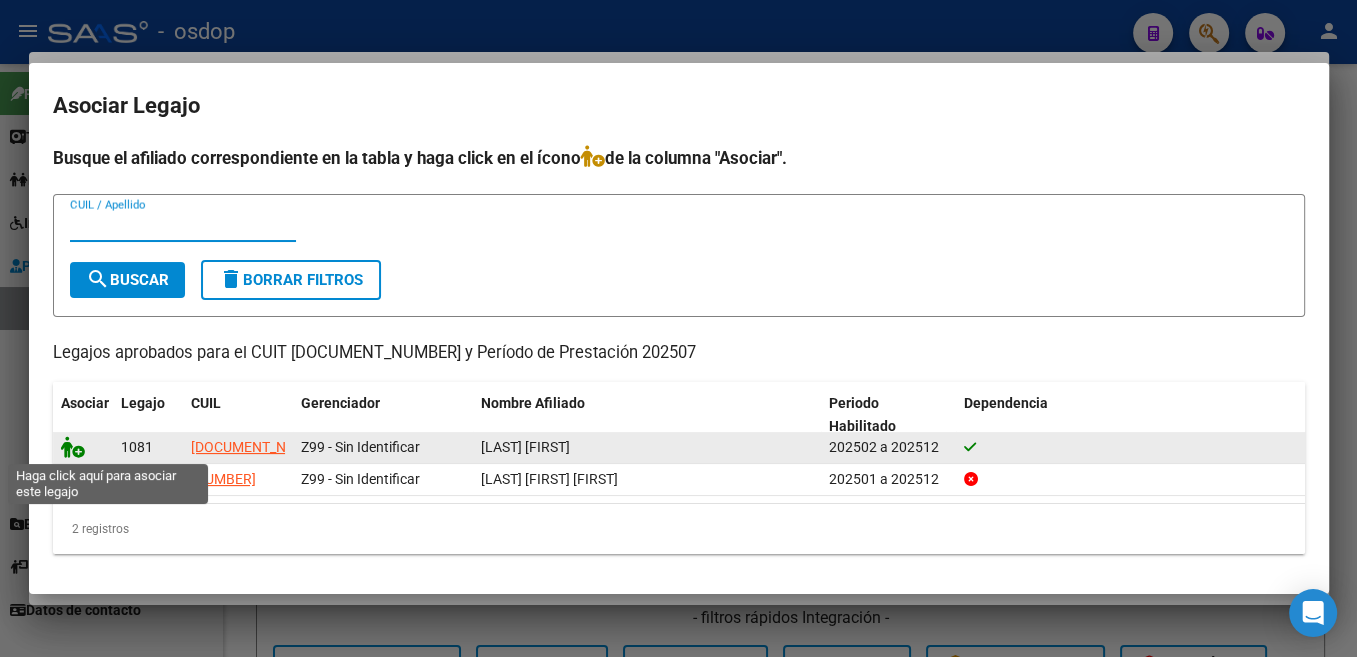 click 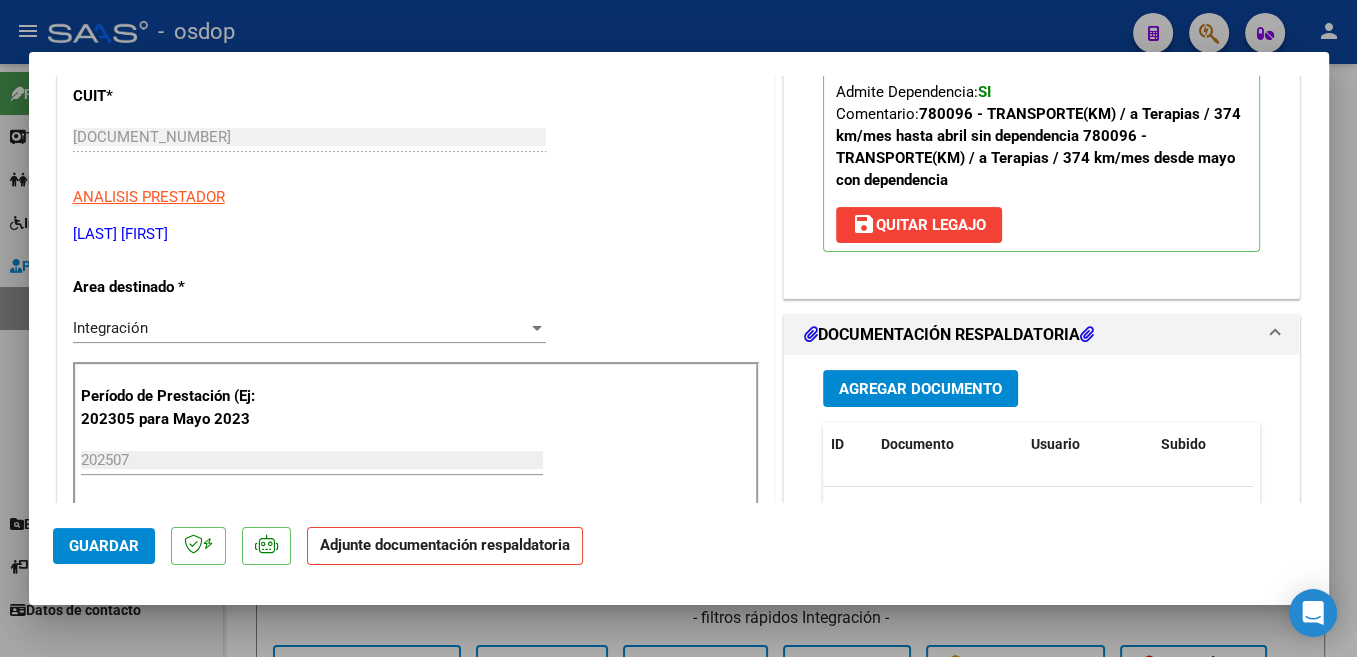 scroll, scrollTop: 318, scrollLeft: 0, axis: vertical 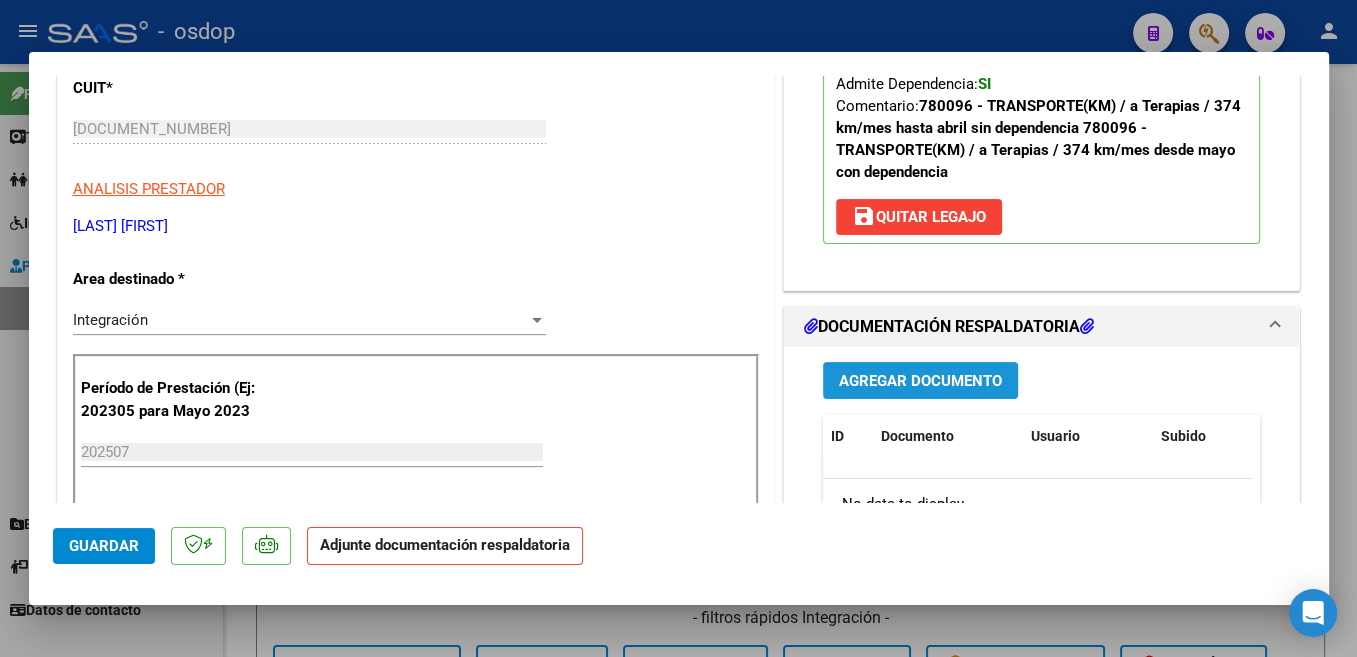 click on "Agregar Documento" at bounding box center [920, 380] 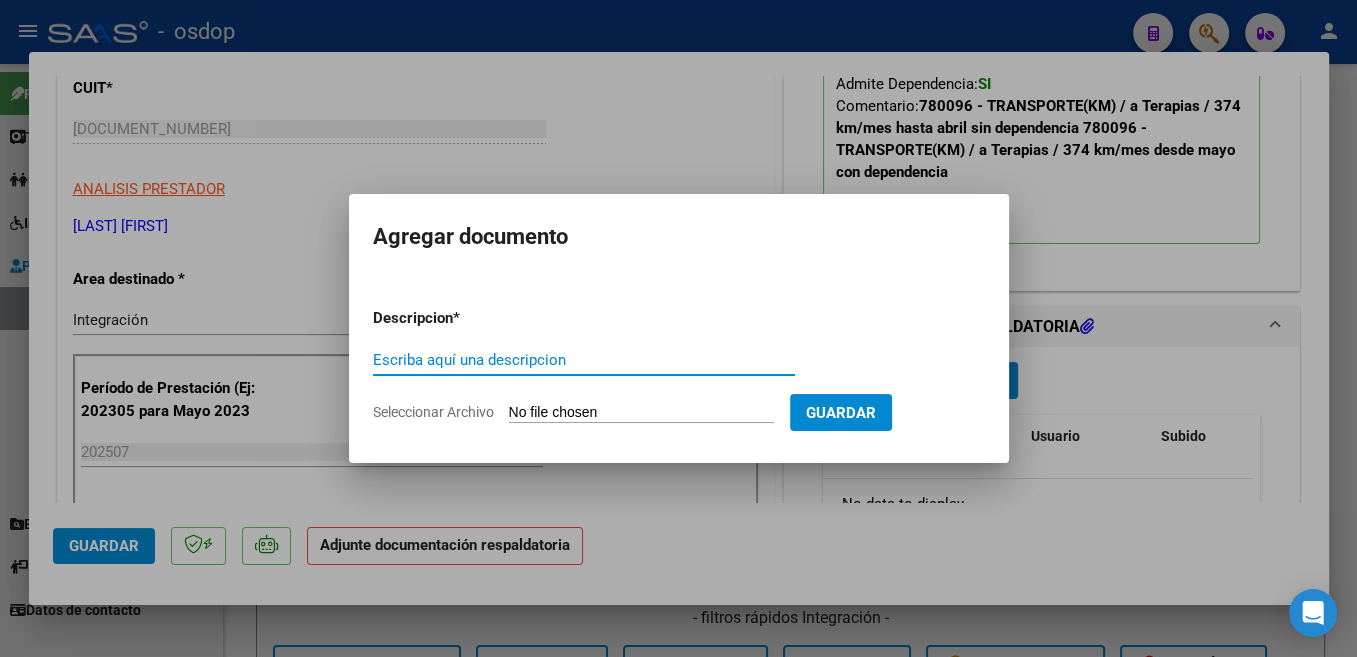 click on "Escriba aquí una descripcion" at bounding box center (584, 360) 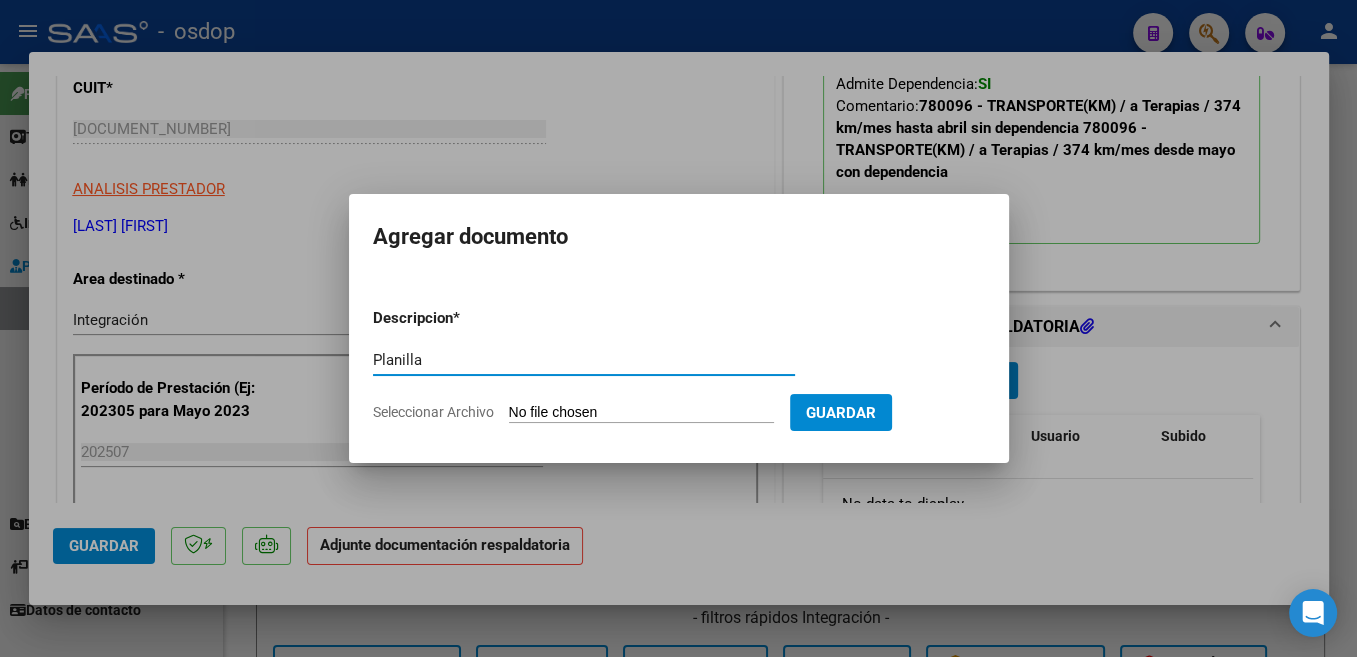 type on "Planilla" 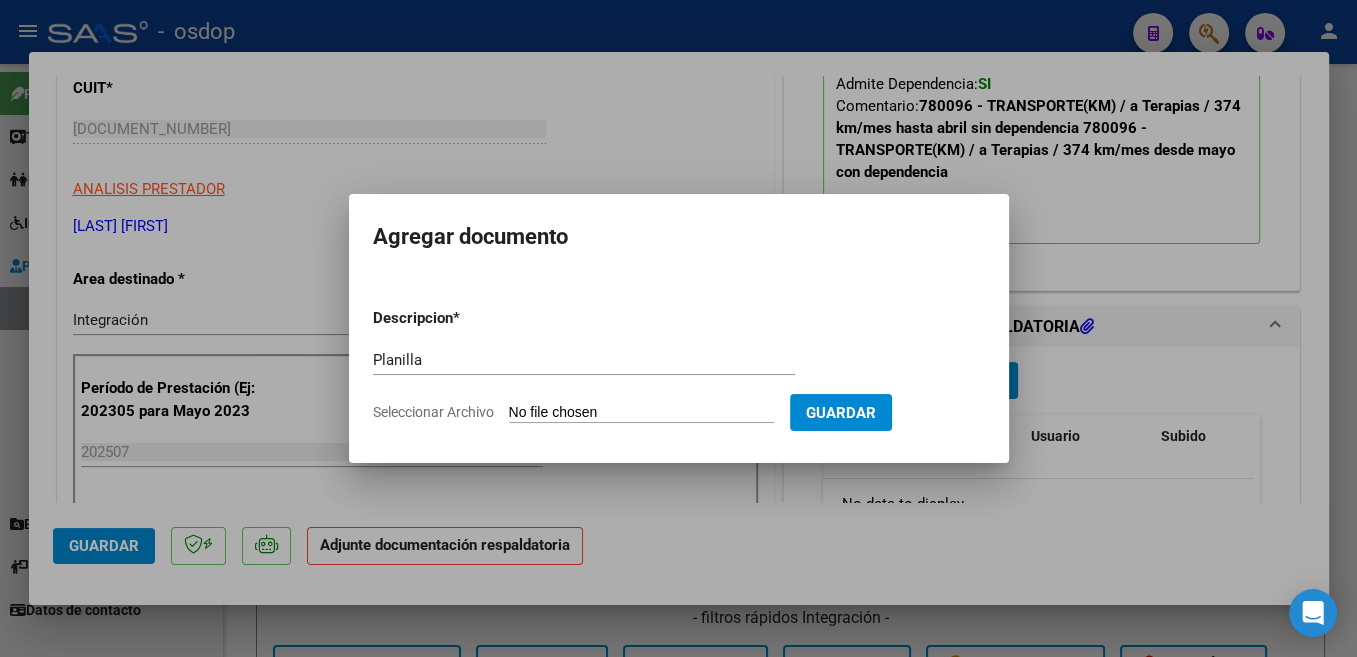 click on "Seleccionar Archivo" at bounding box center (641, 413) 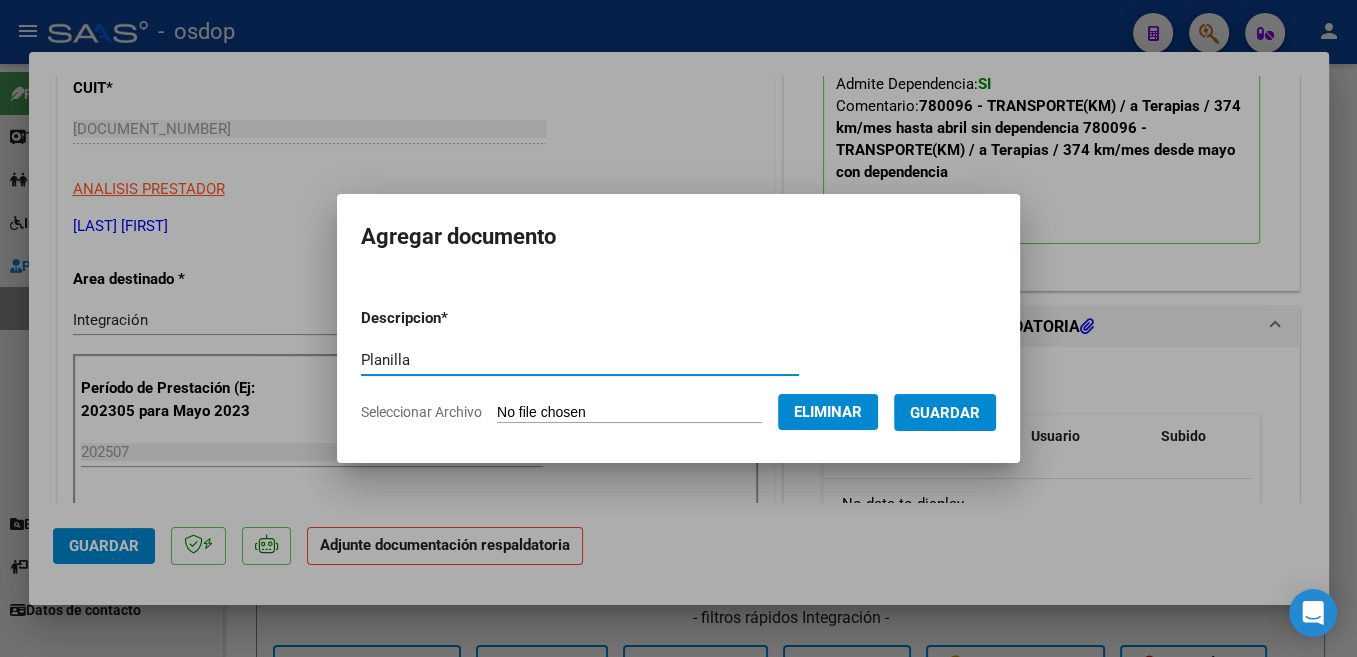 click on "Planilla" at bounding box center [580, 360] 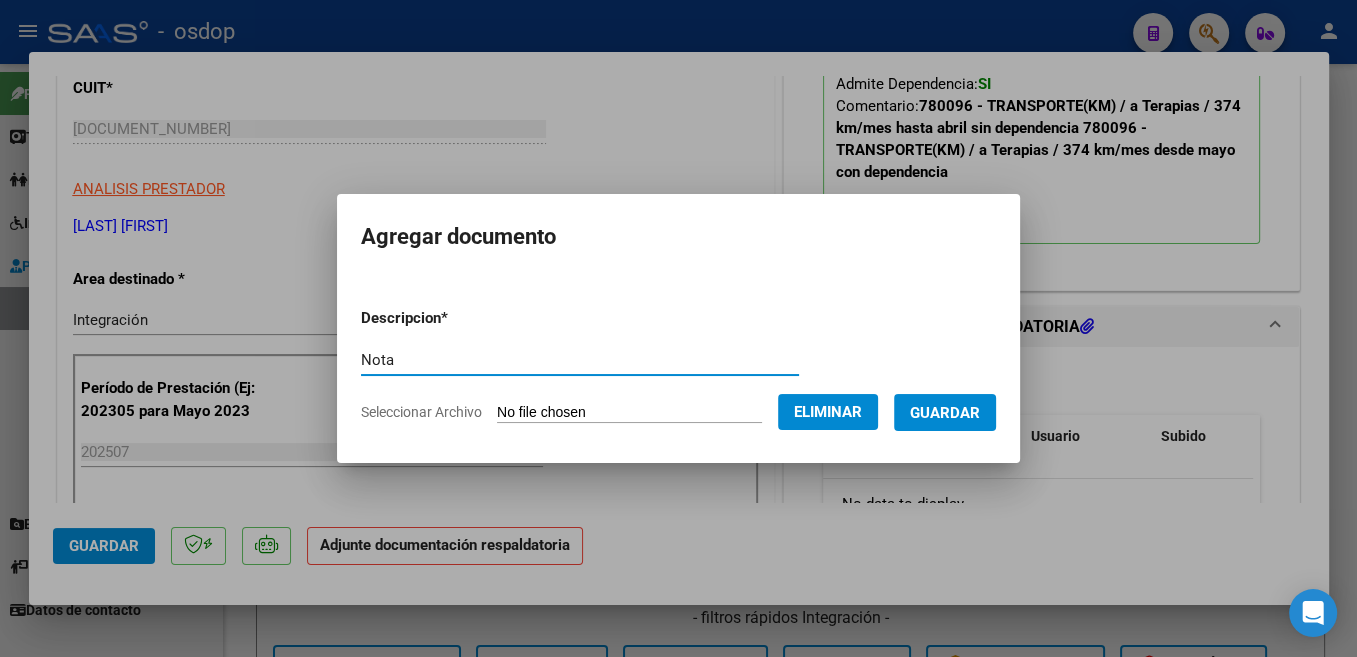type on "Nota" 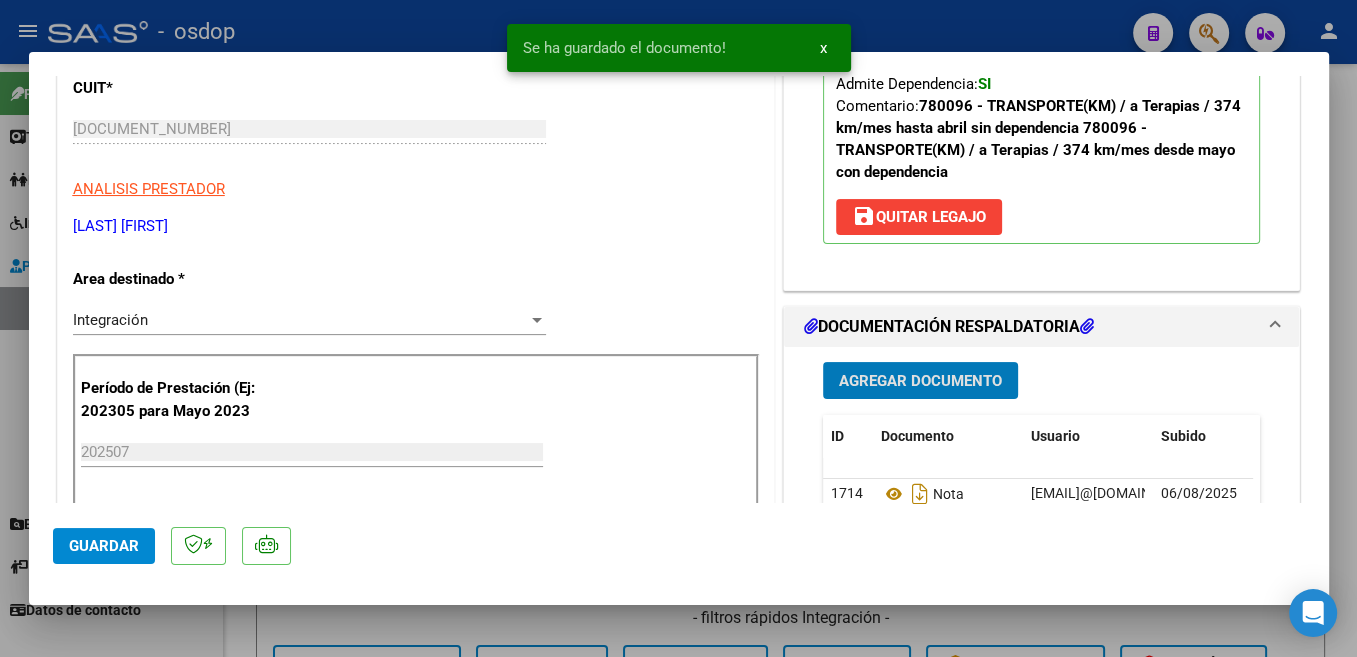 click on "Agregar Documento" at bounding box center [920, 381] 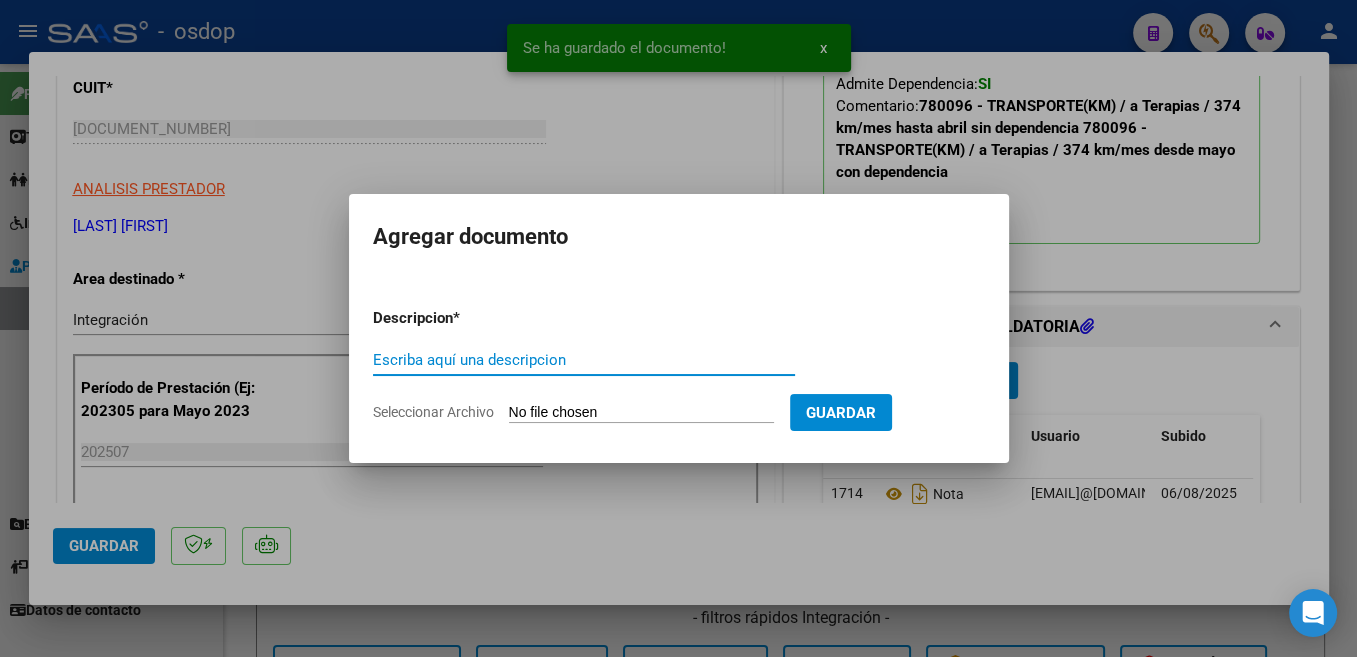 click on "Escriba aquí una descripcion" at bounding box center [584, 360] 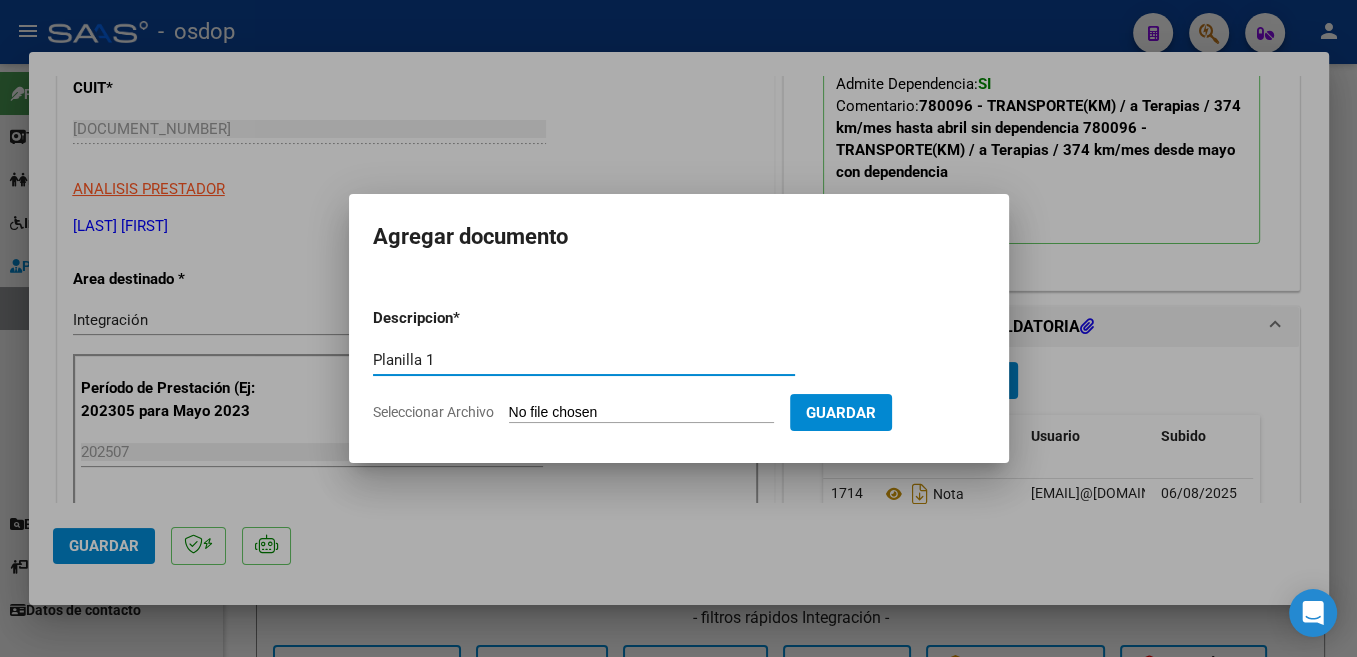 type on "Planilla 1" 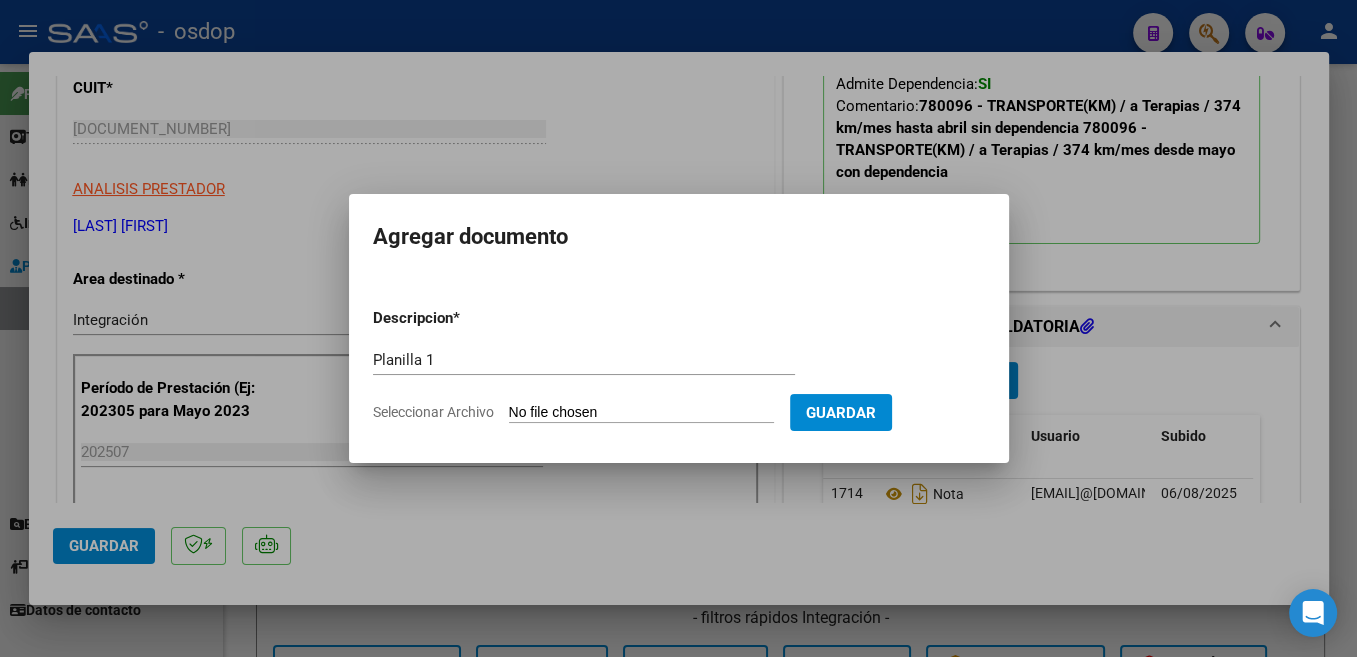 type on "C:\fakepath\[DOCUMENT_NAME].pdf" 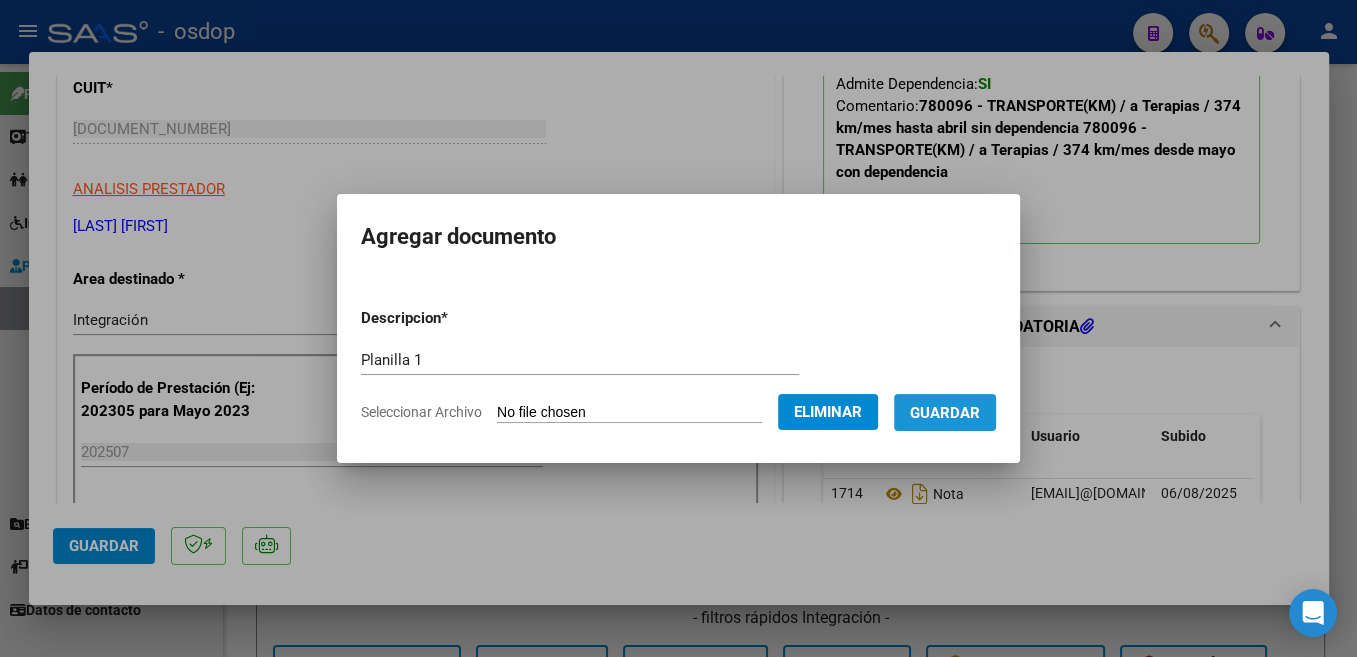 click on "Guardar" at bounding box center (945, 413) 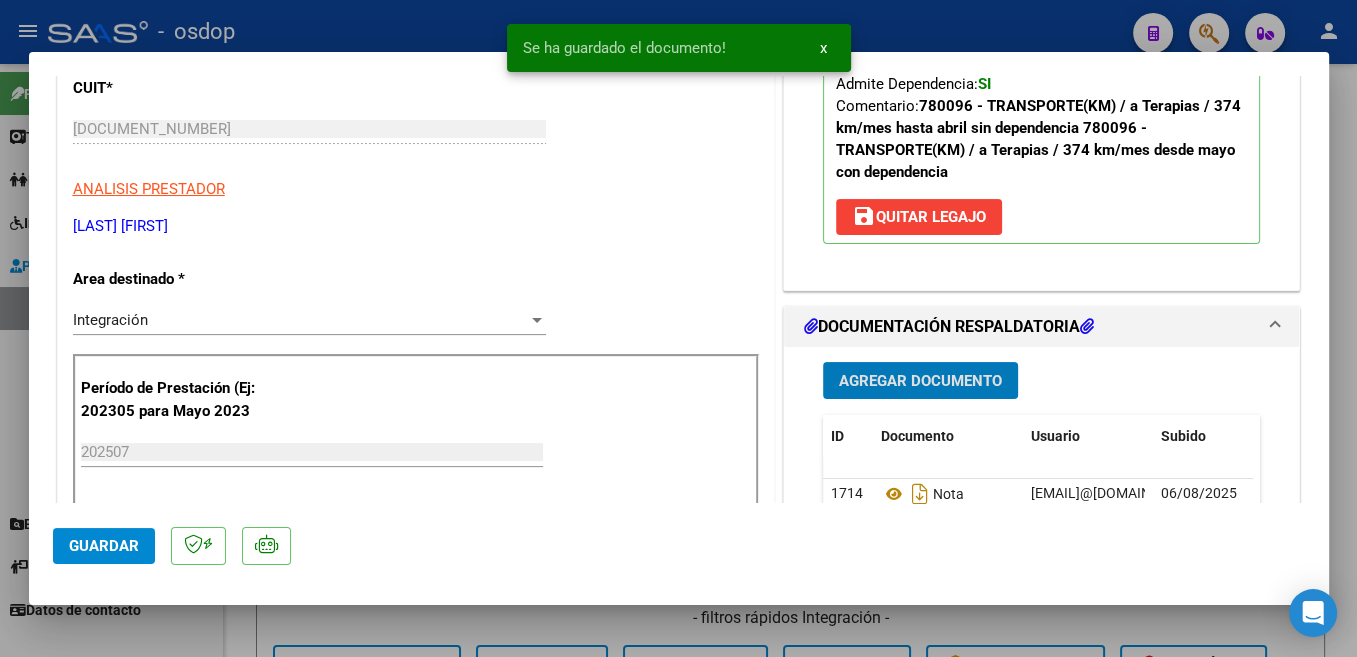 click on "Agregar Documento" at bounding box center [920, 381] 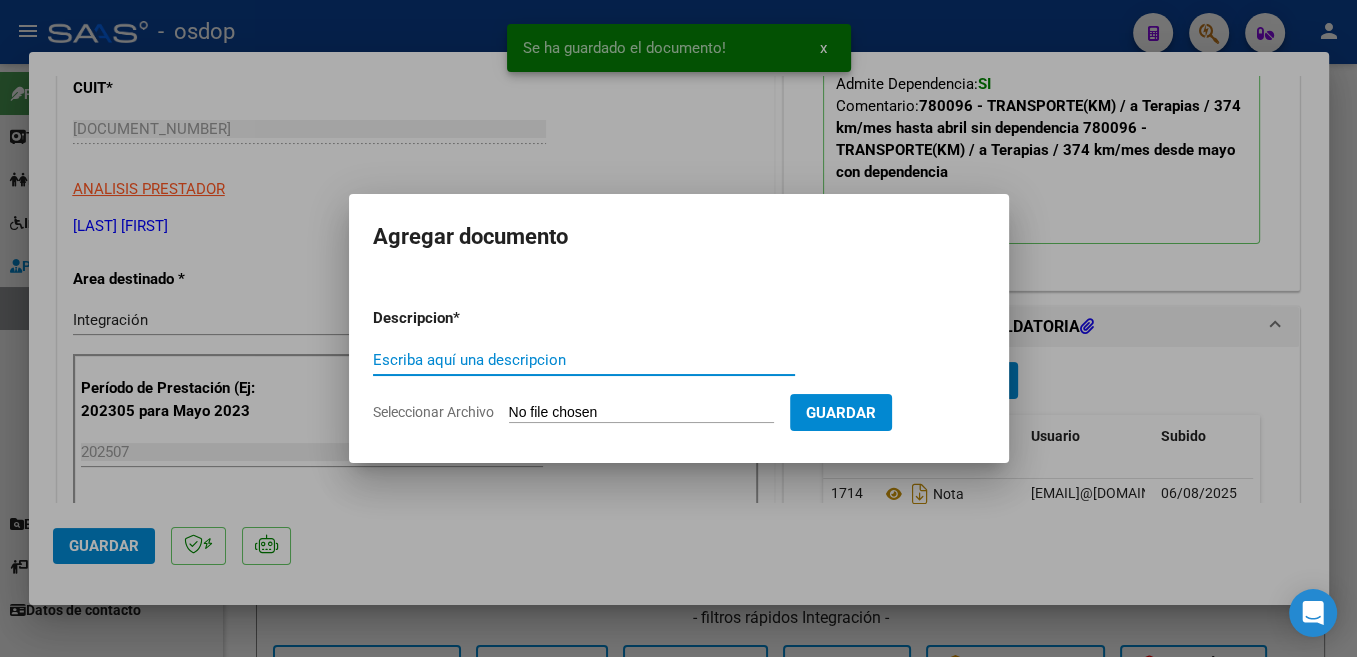 click on "Escriba aquí una descripcion" at bounding box center [584, 360] 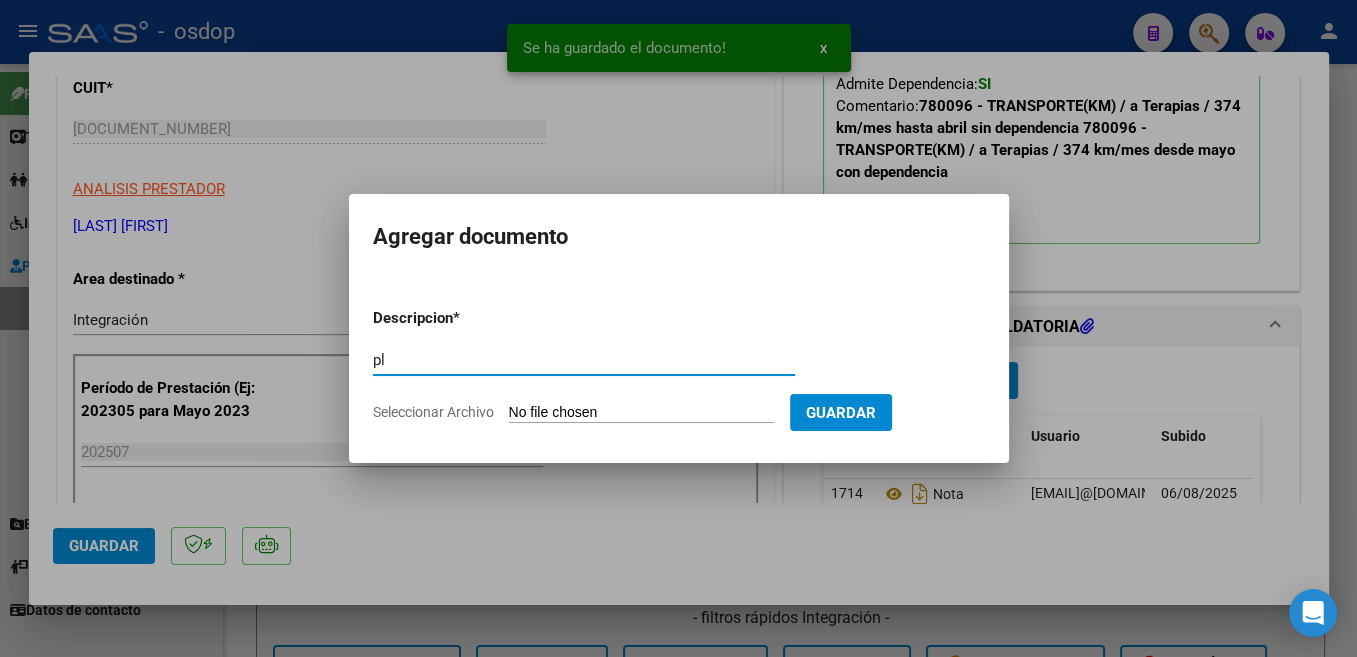 type on "p" 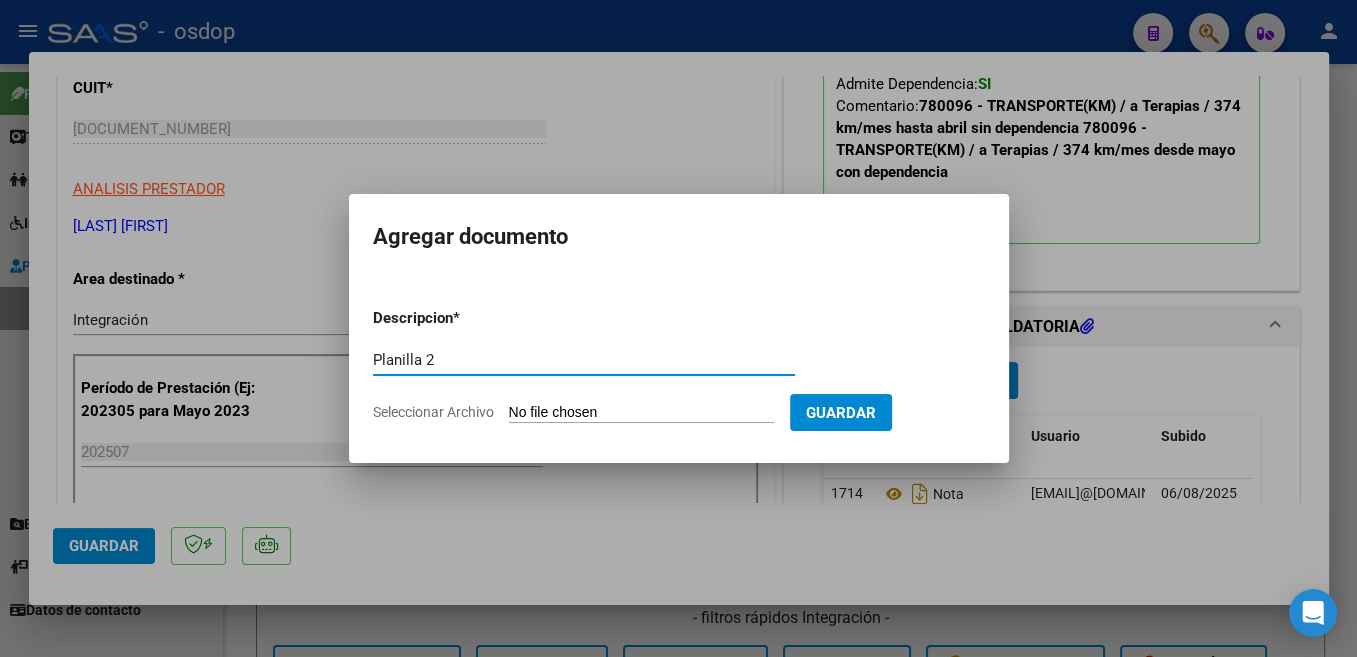 type on "Planilla 2" 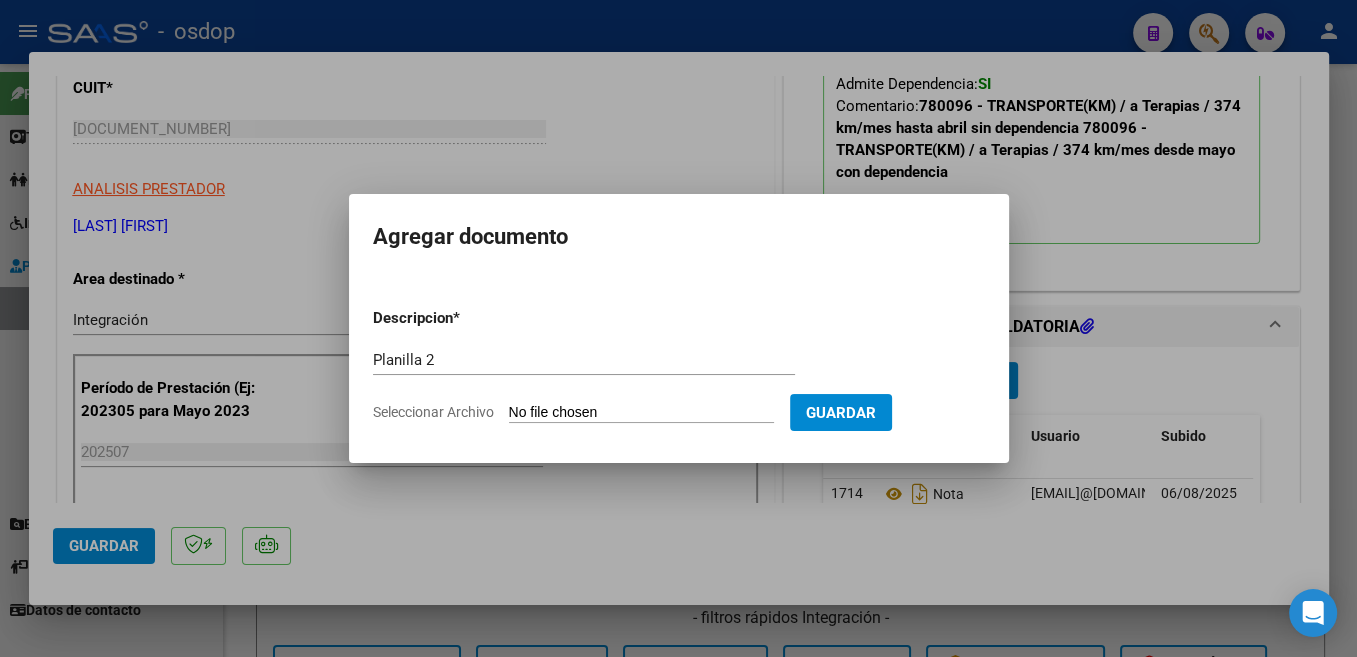 type on "C:\fakepath\AS-psicoterapia-fono-2025-07F.pdf" 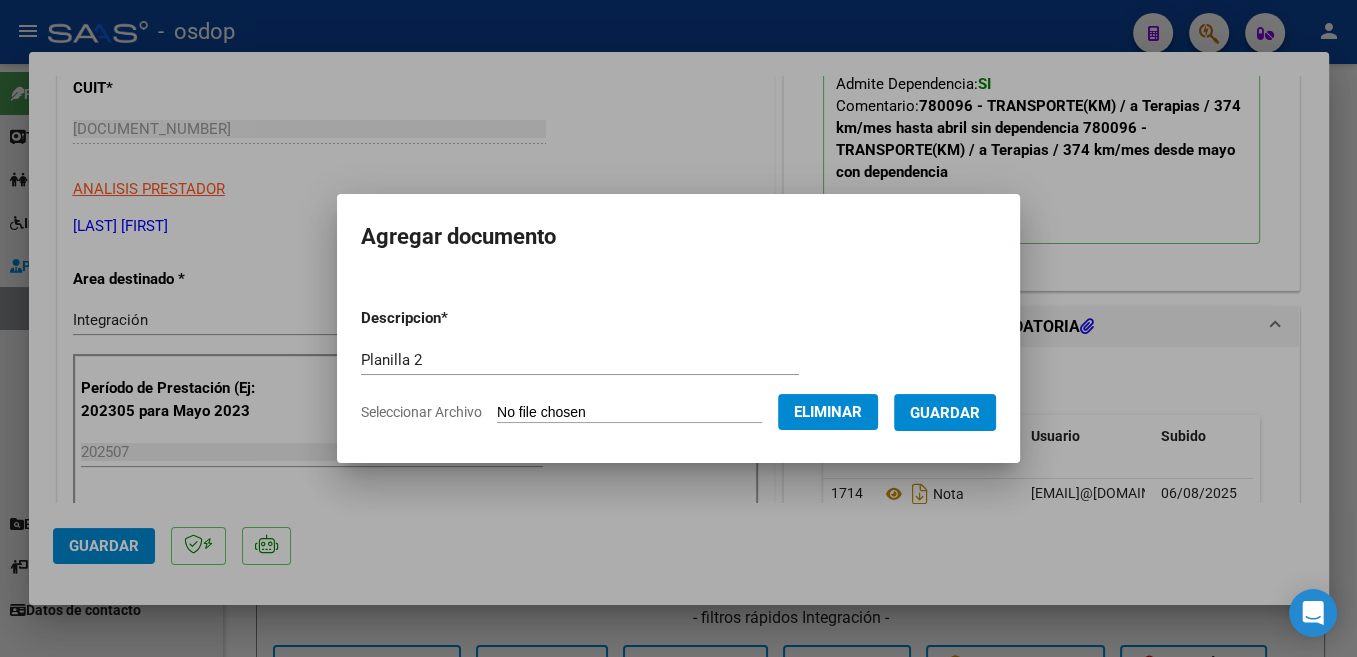 click on "Guardar" at bounding box center [945, 413] 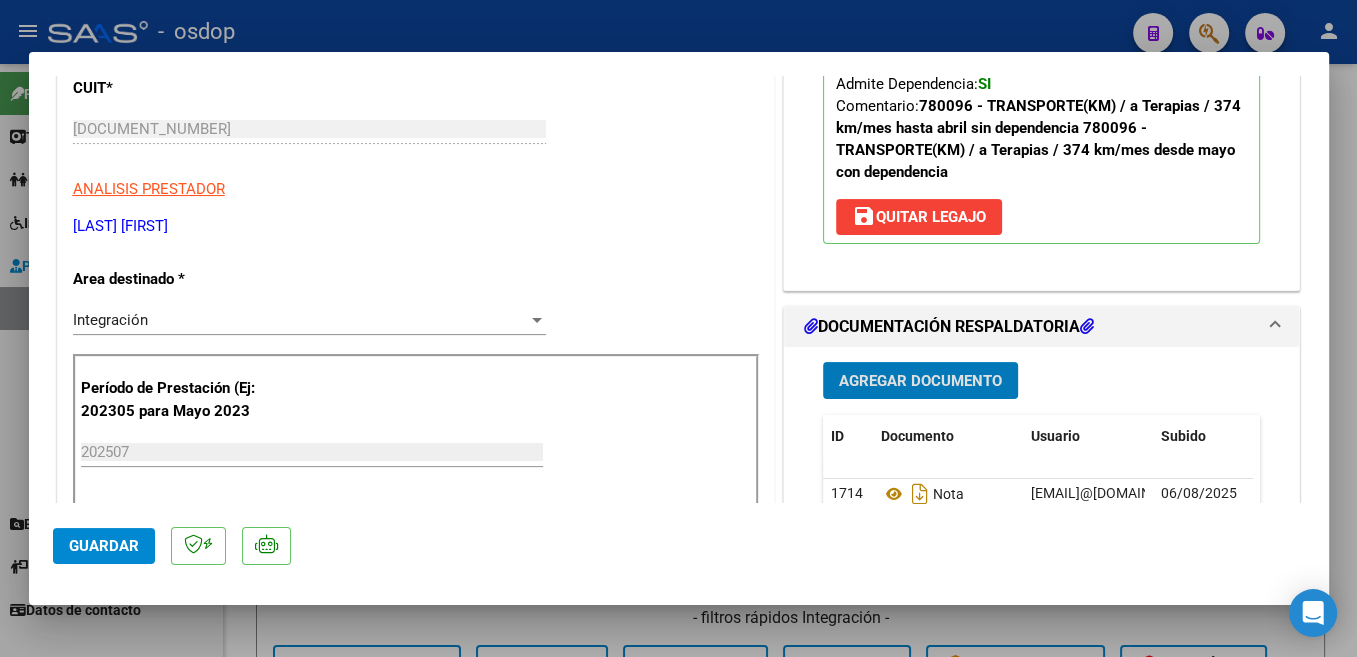 click on "Guardar" 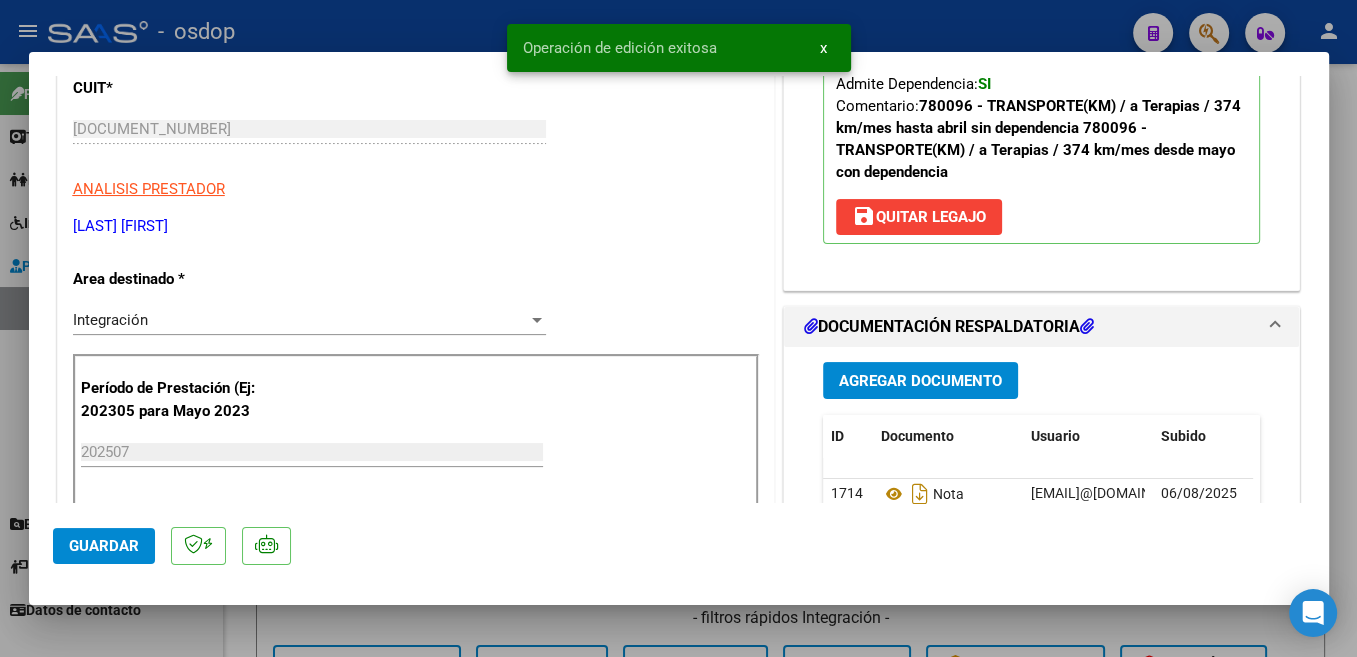 click on "Guardar" 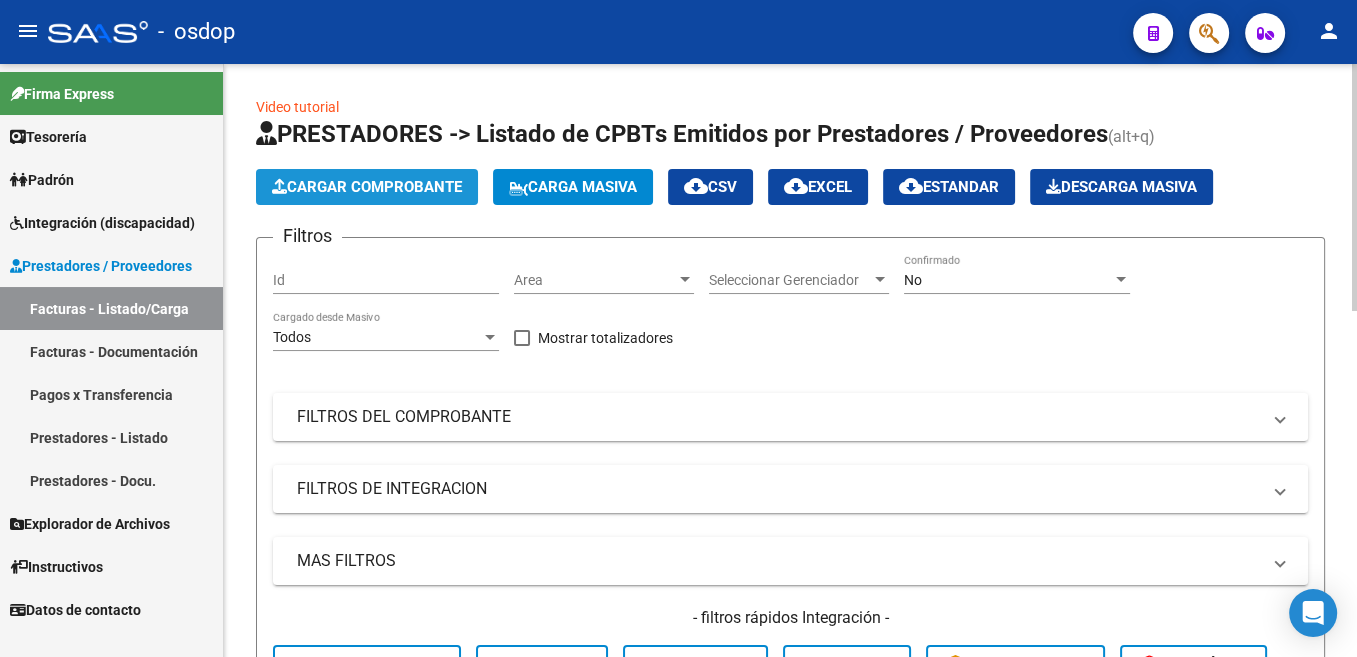 click on "Cargar Comprobante" 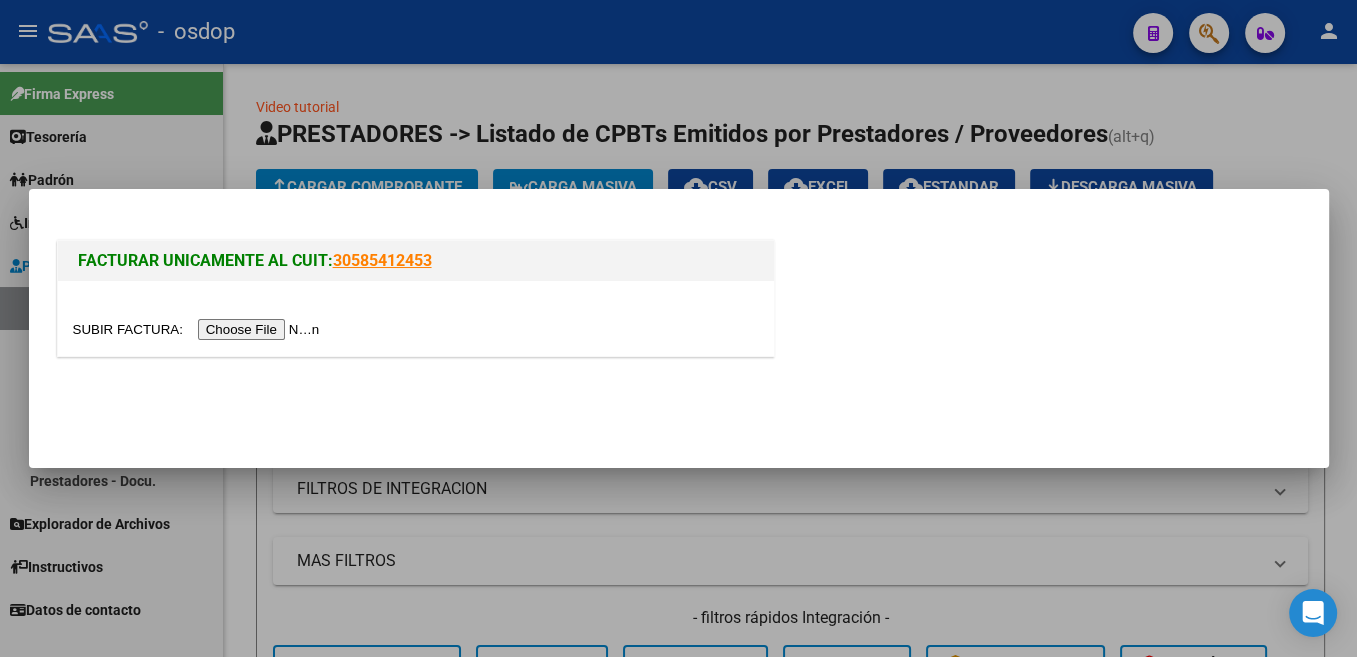 click at bounding box center (199, 329) 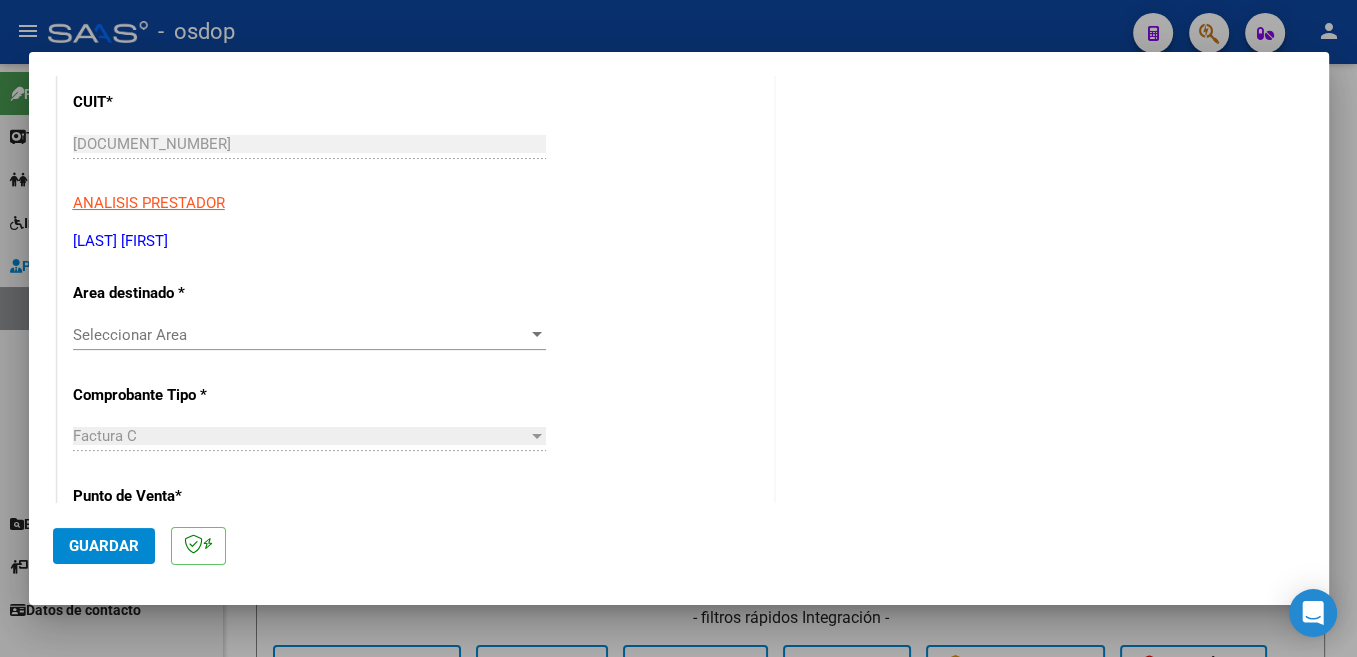 scroll, scrollTop: 318, scrollLeft: 0, axis: vertical 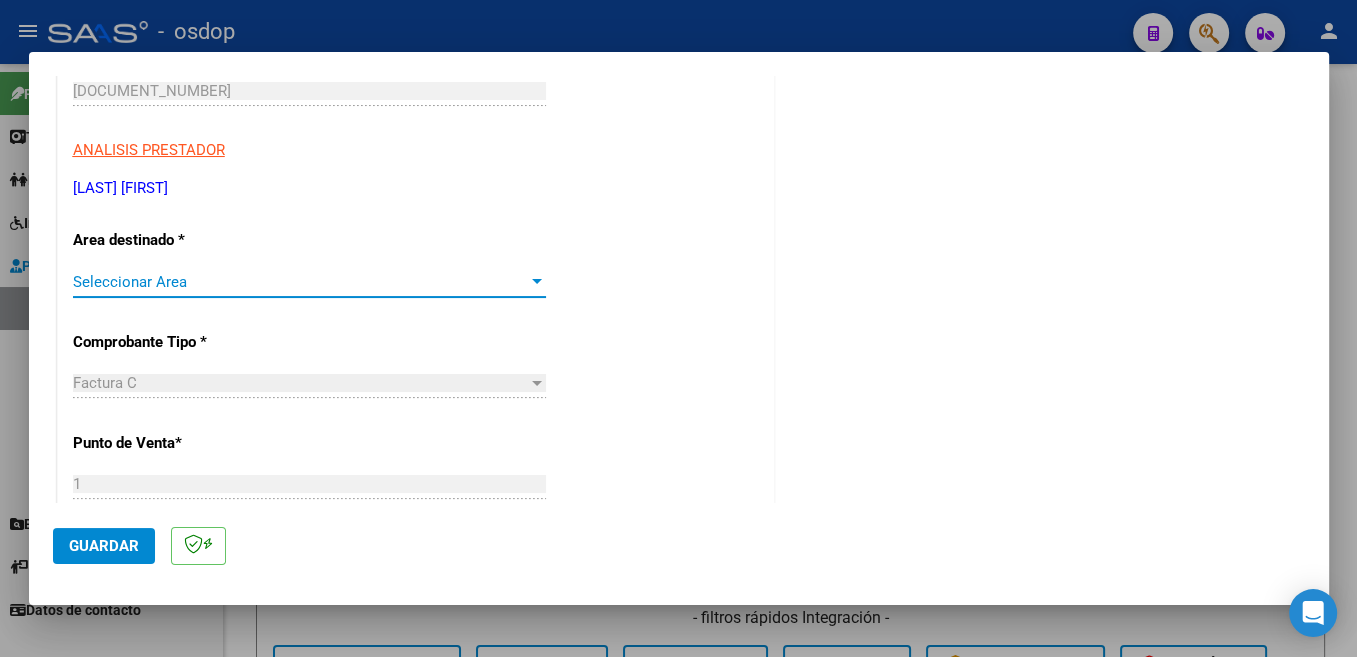 click on "Seleccionar Area" at bounding box center [300, 282] 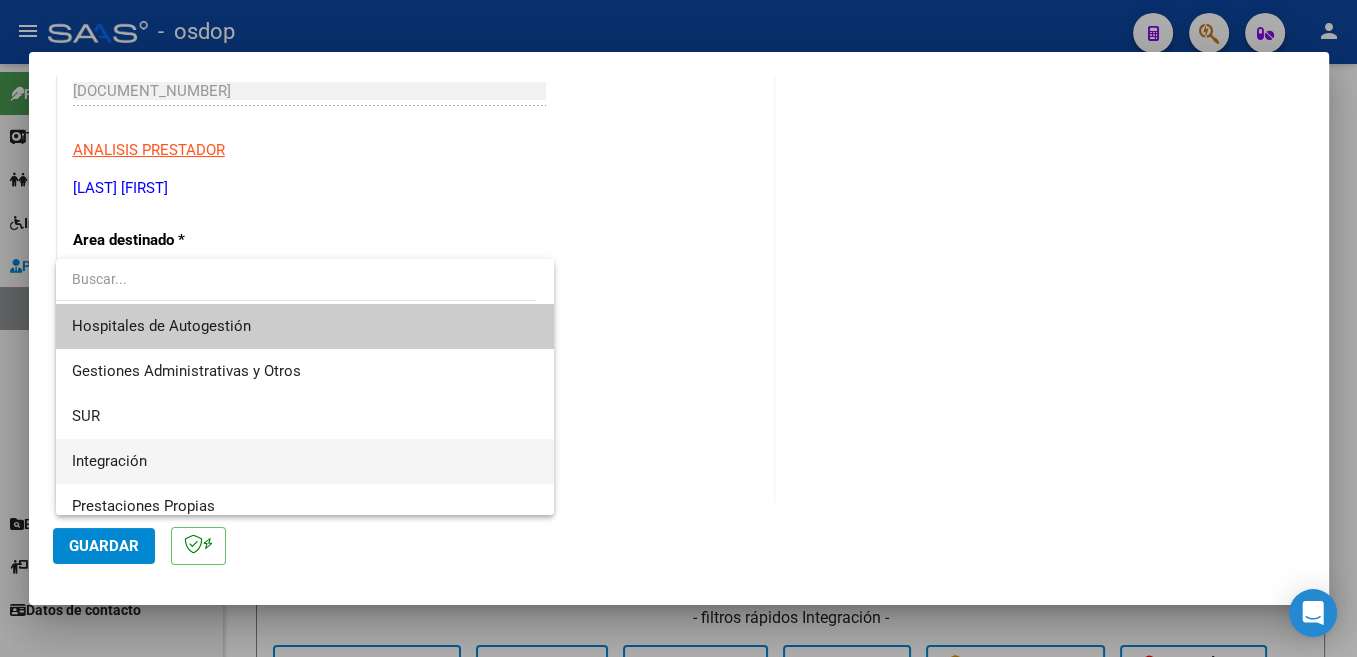 click on "Integración" at bounding box center [109, 461] 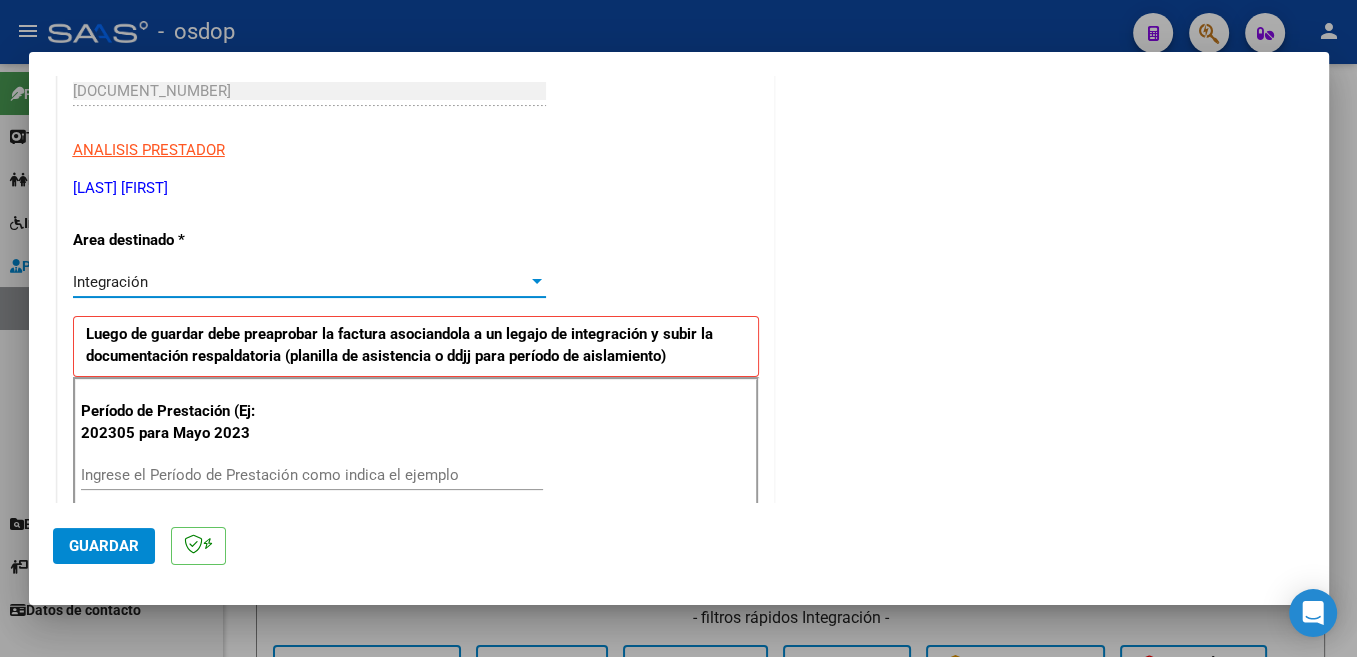 scroll, scrollTop: 424, scrollLeft: 0, axis: vertical 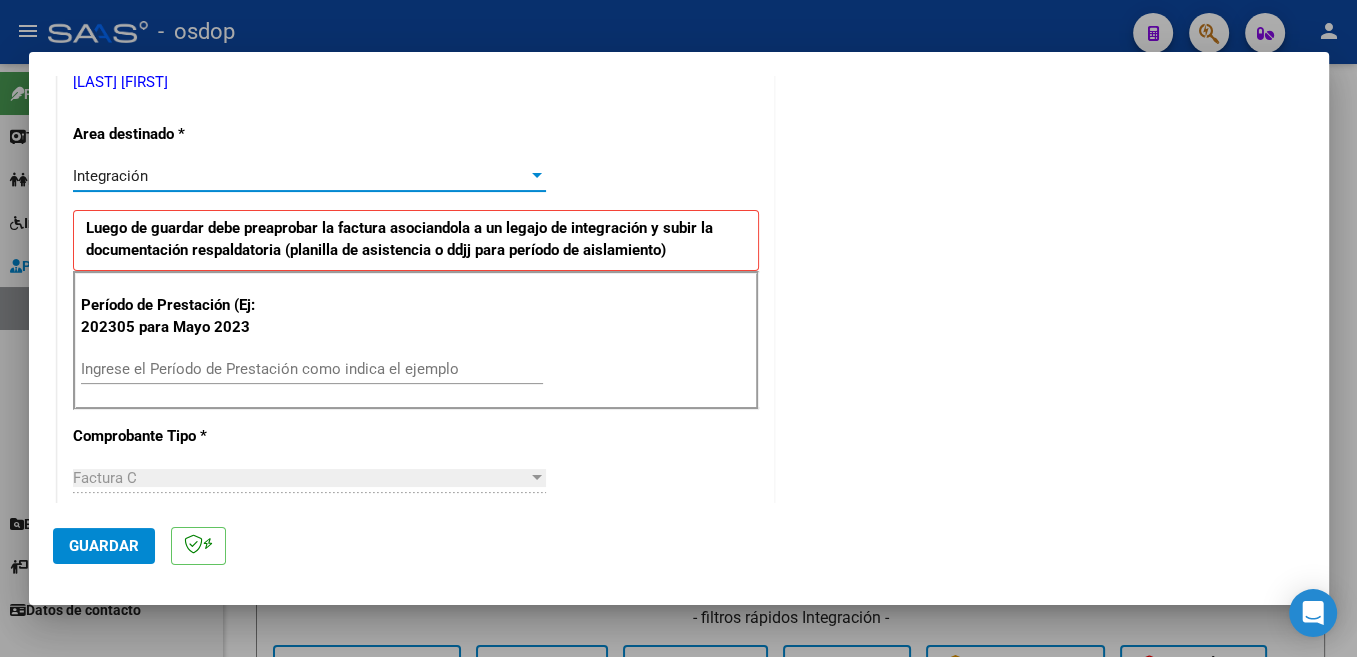 click on "Ingrese el Período de Prestación como indica el ejemplo" at bounding box center [312, 369] 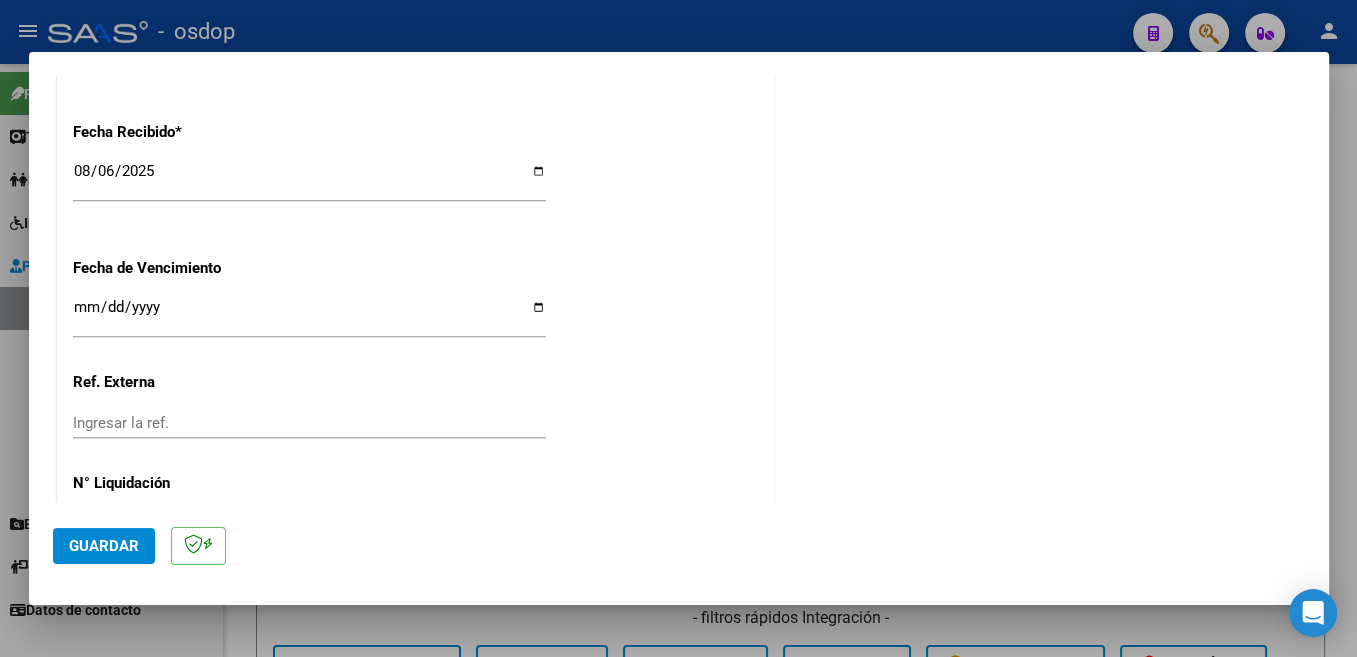 scroll, scrollTop: 1378, scrollLeft: 0, axis: vertical 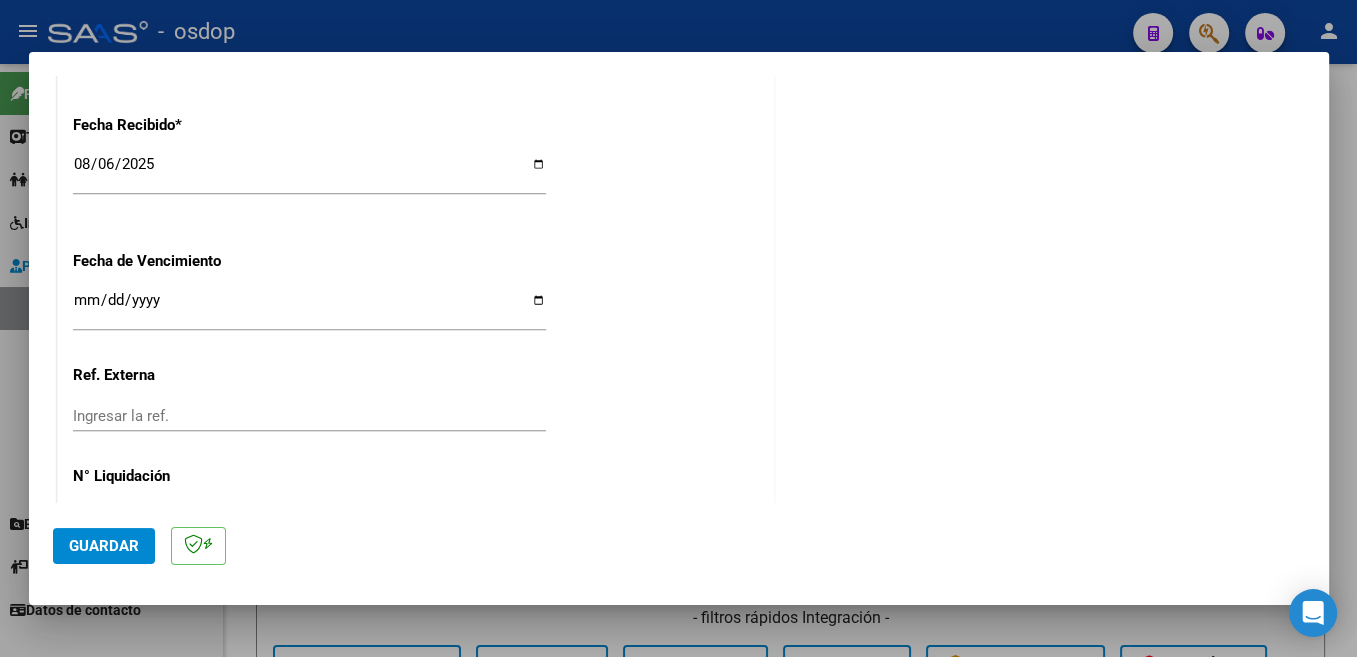 type on "202507" 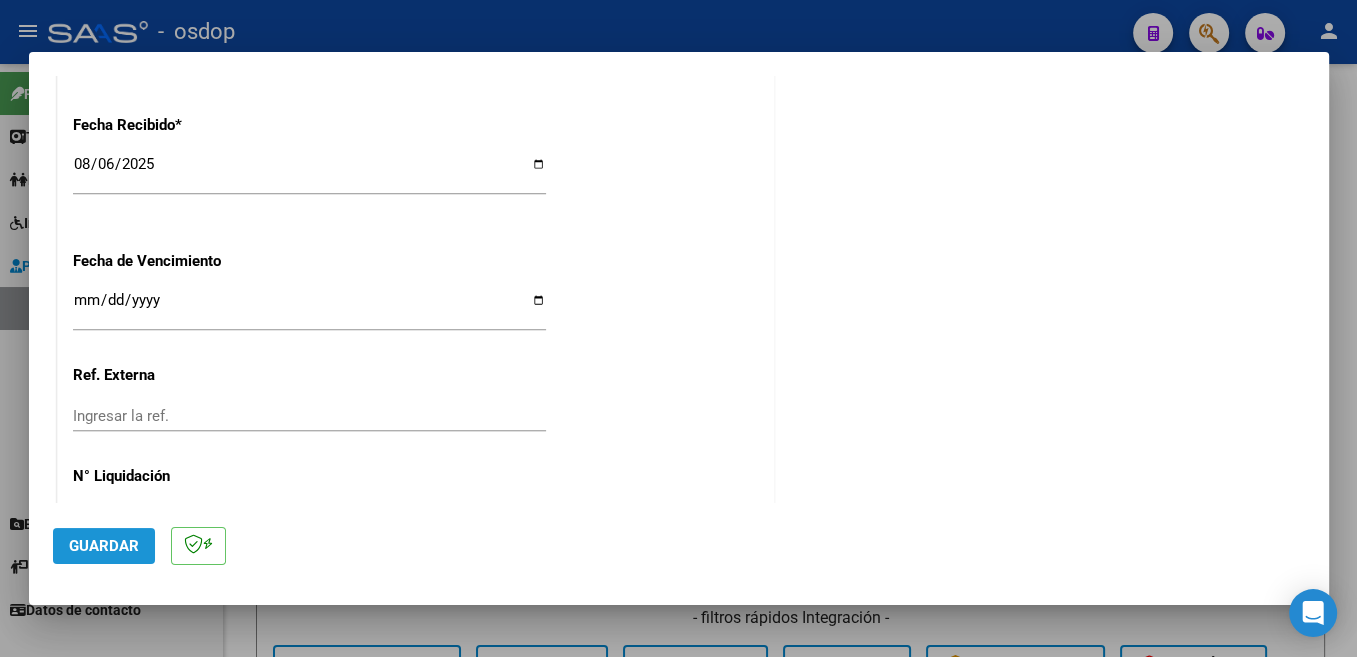 click on "Guardar" 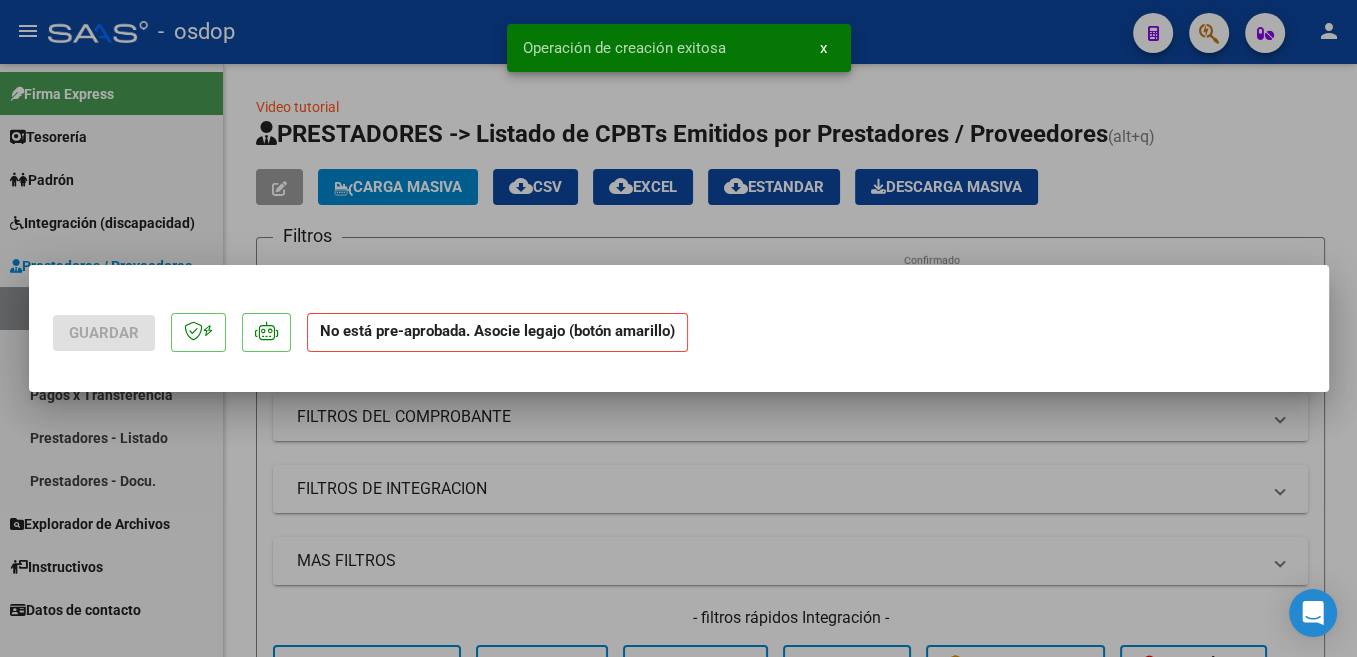 scroll, scrollTop: 0, scrollLeft: 0, axis: both 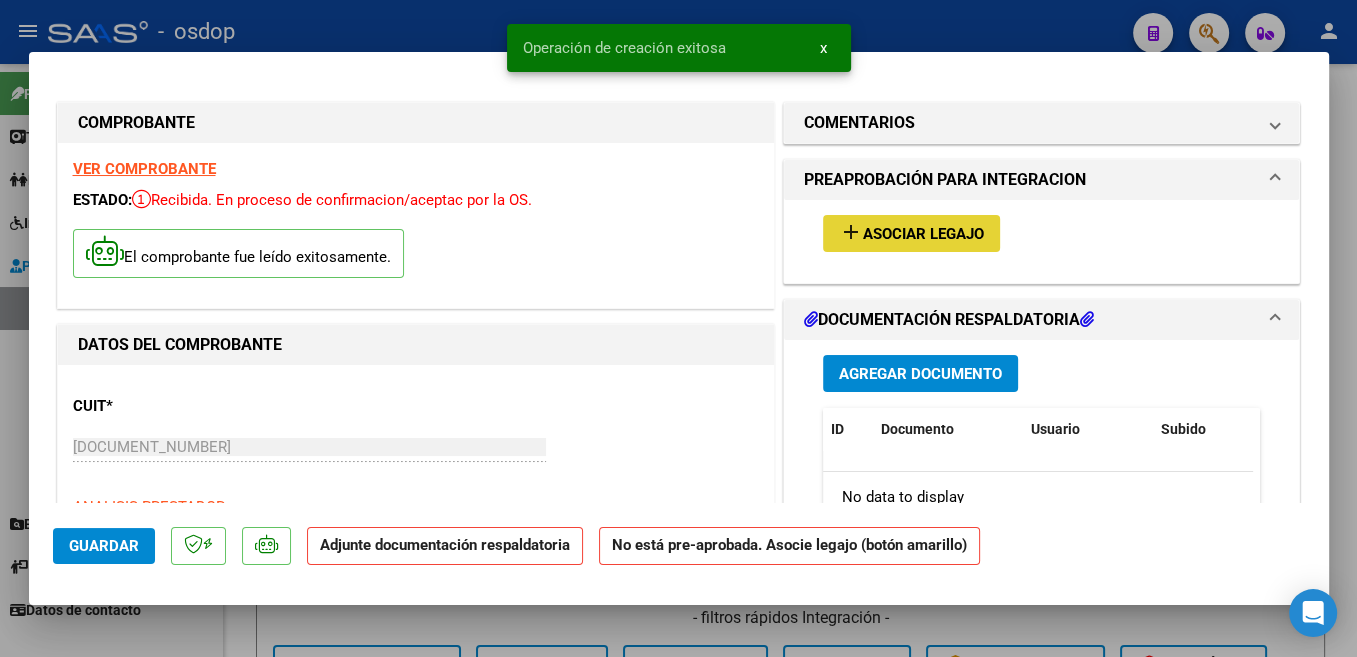 click on "Asociar Legajo" at bounding box center [923, 234] 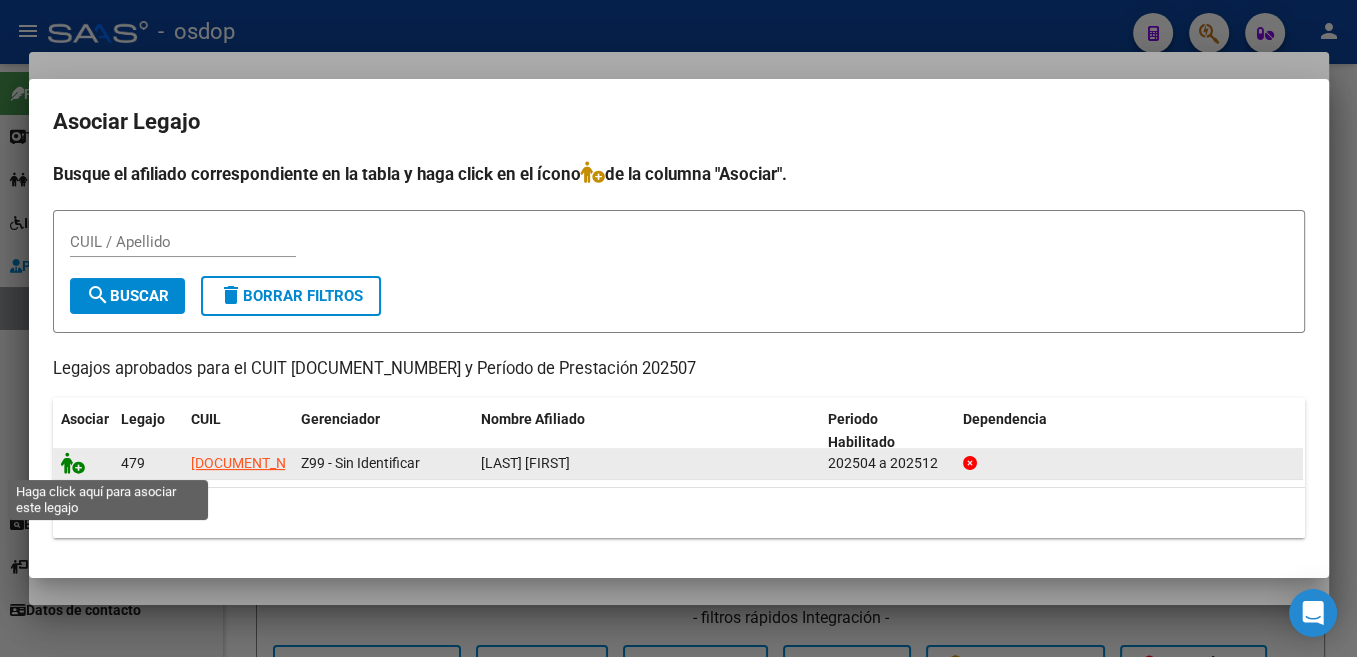 click 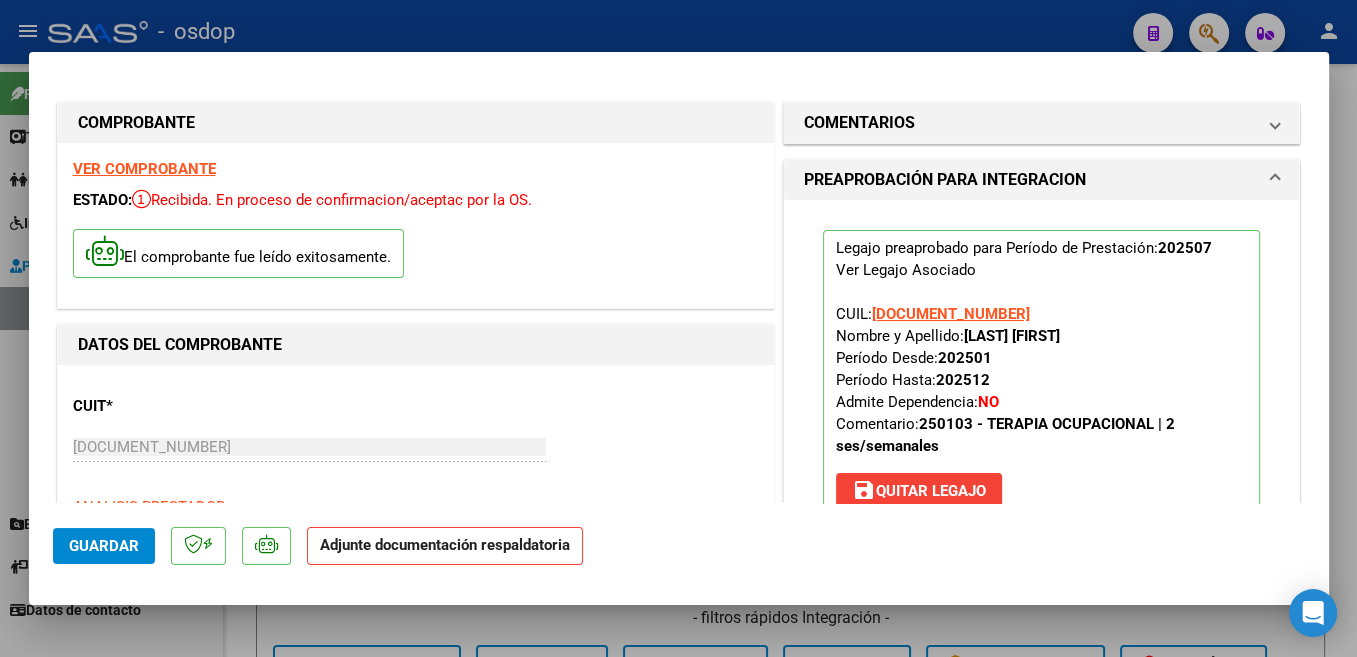 scroll, scrollTop: 212, scrollLeft: 0, axis: vertical 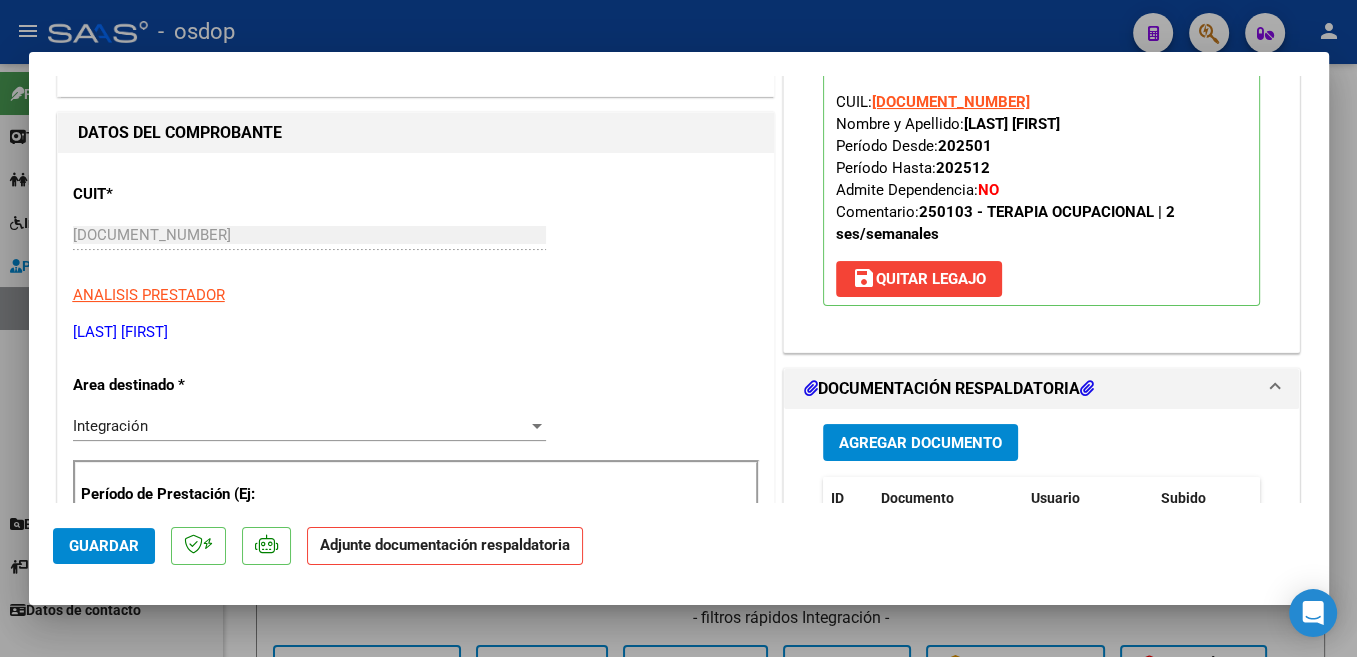 click on "Agregar Documento" at bounding box center [920, 443] 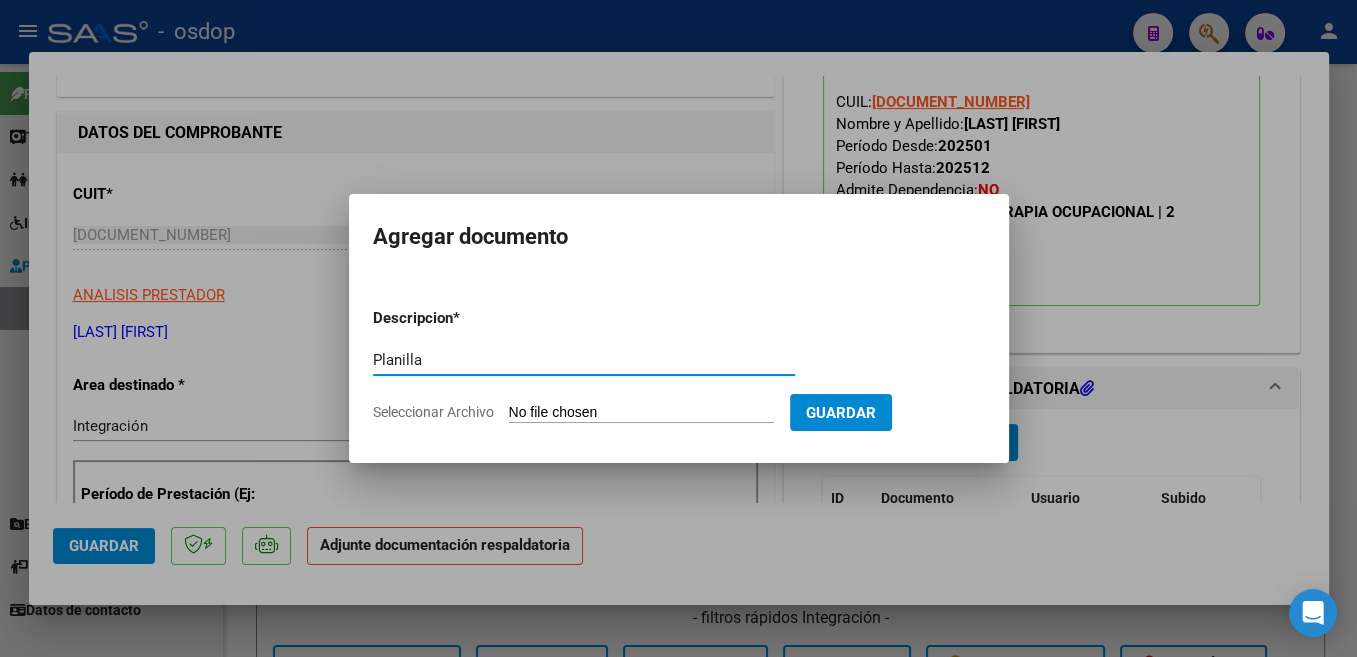 type on "Planilla" 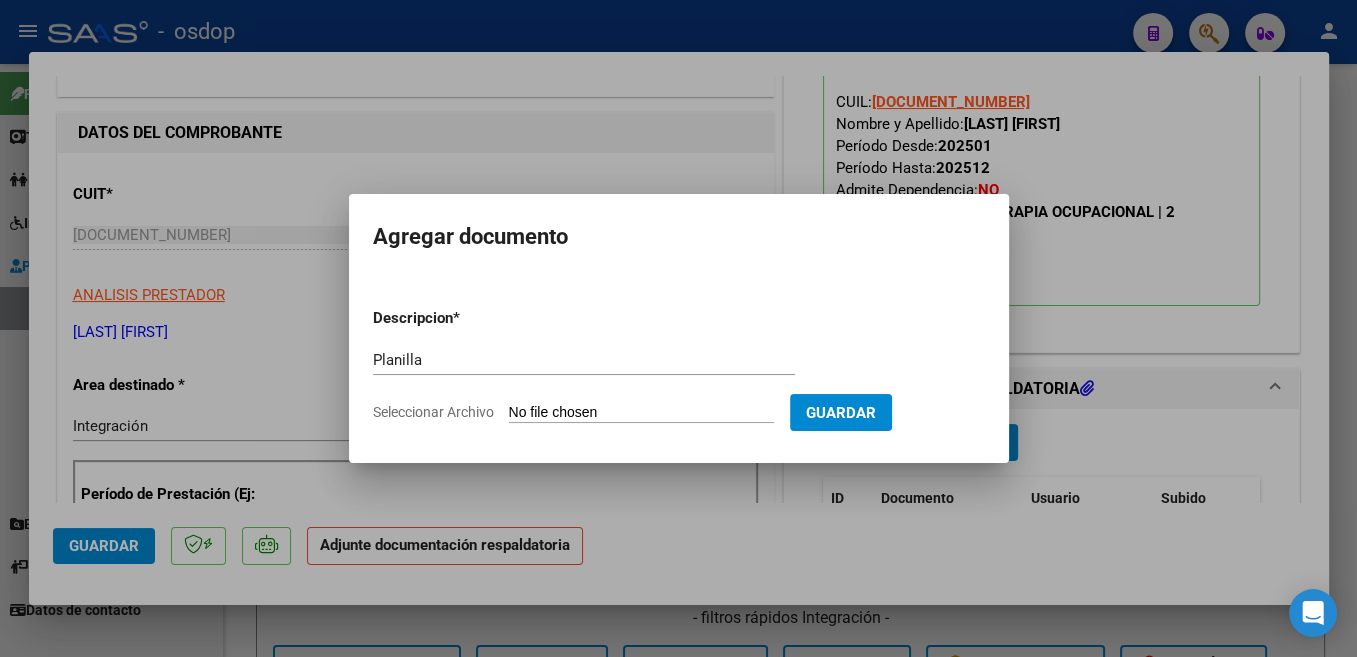 type on "C:\fakepath\[MONTH], [FIRST] [LAST].pdf" 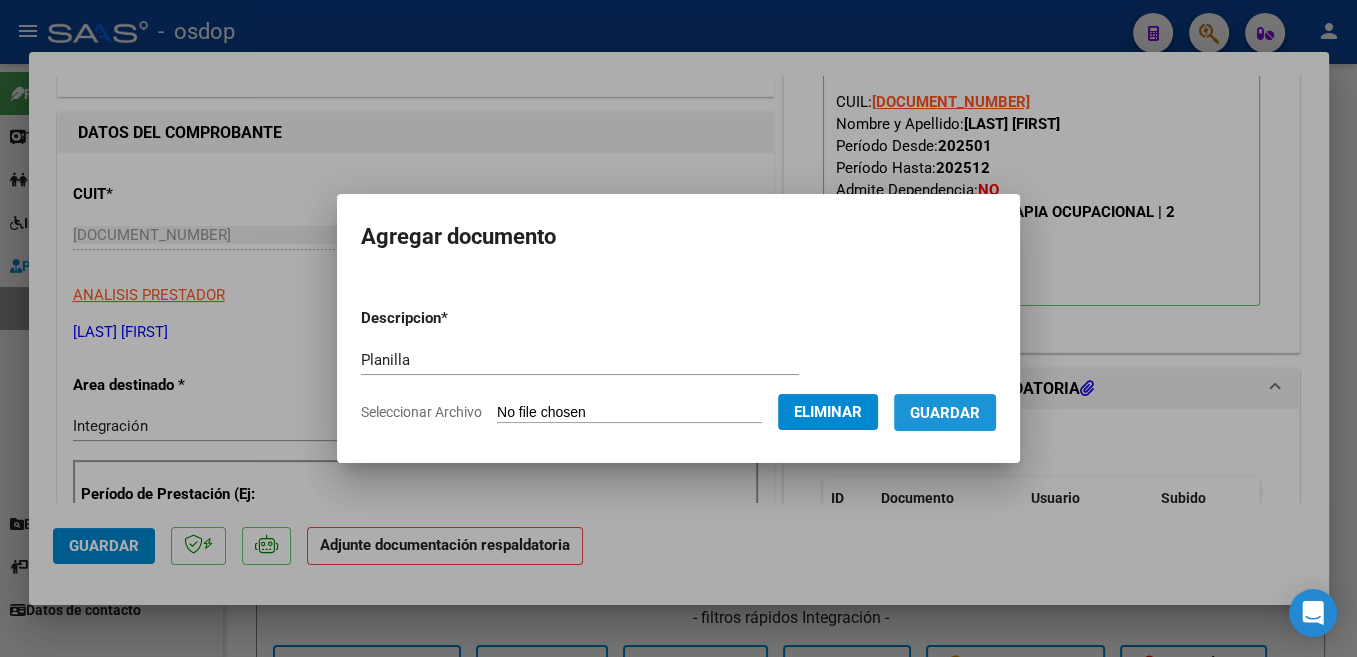 click on "Guardar" at bounding box center (945, 413) 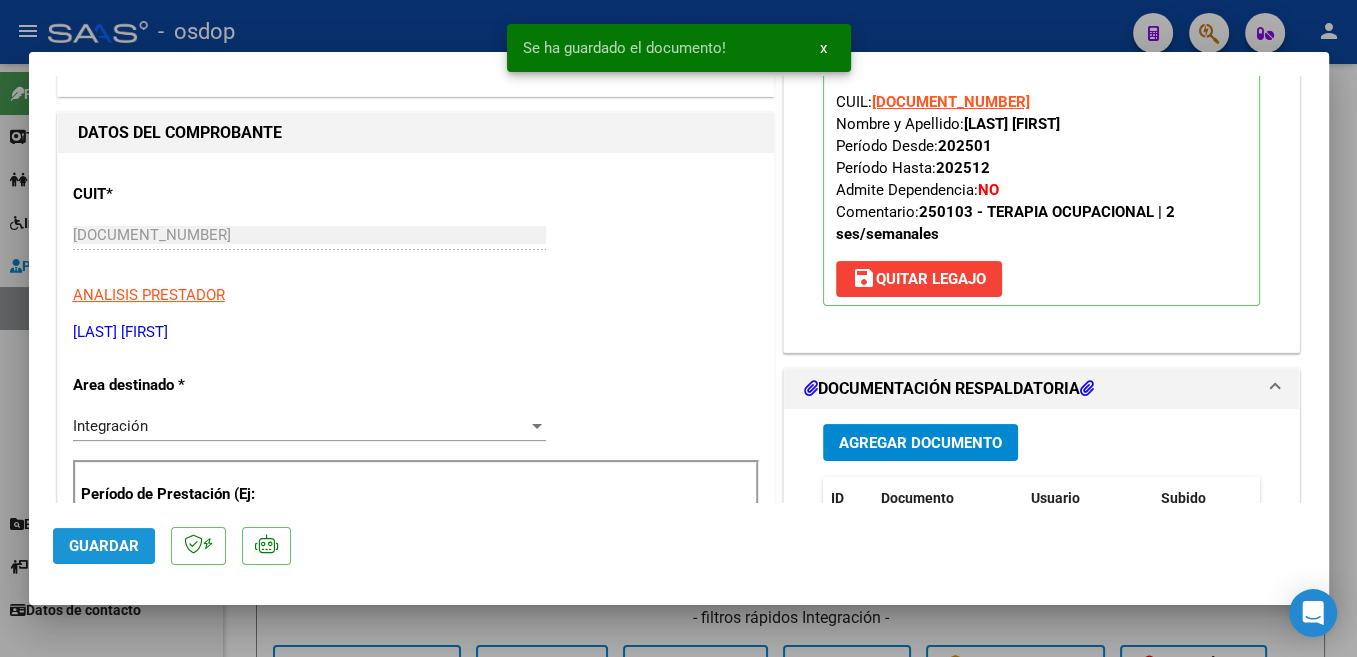 click on "Guardar" 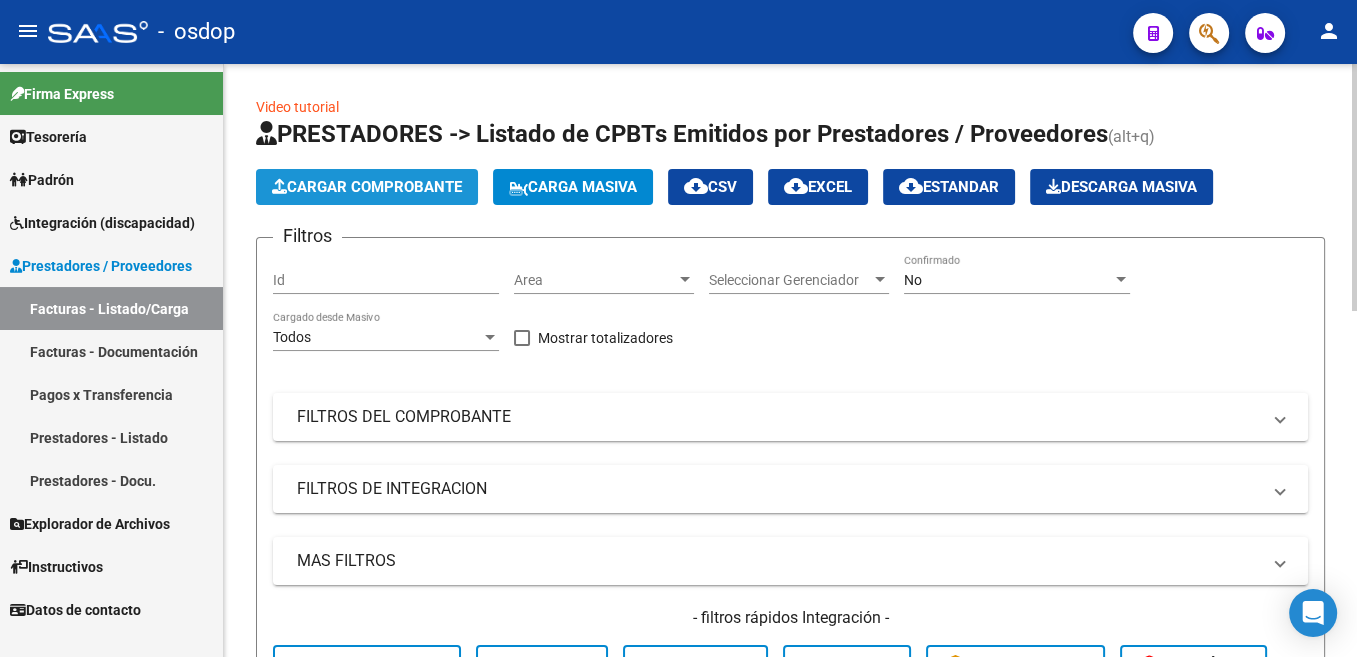click on "Cargar Comprobante" 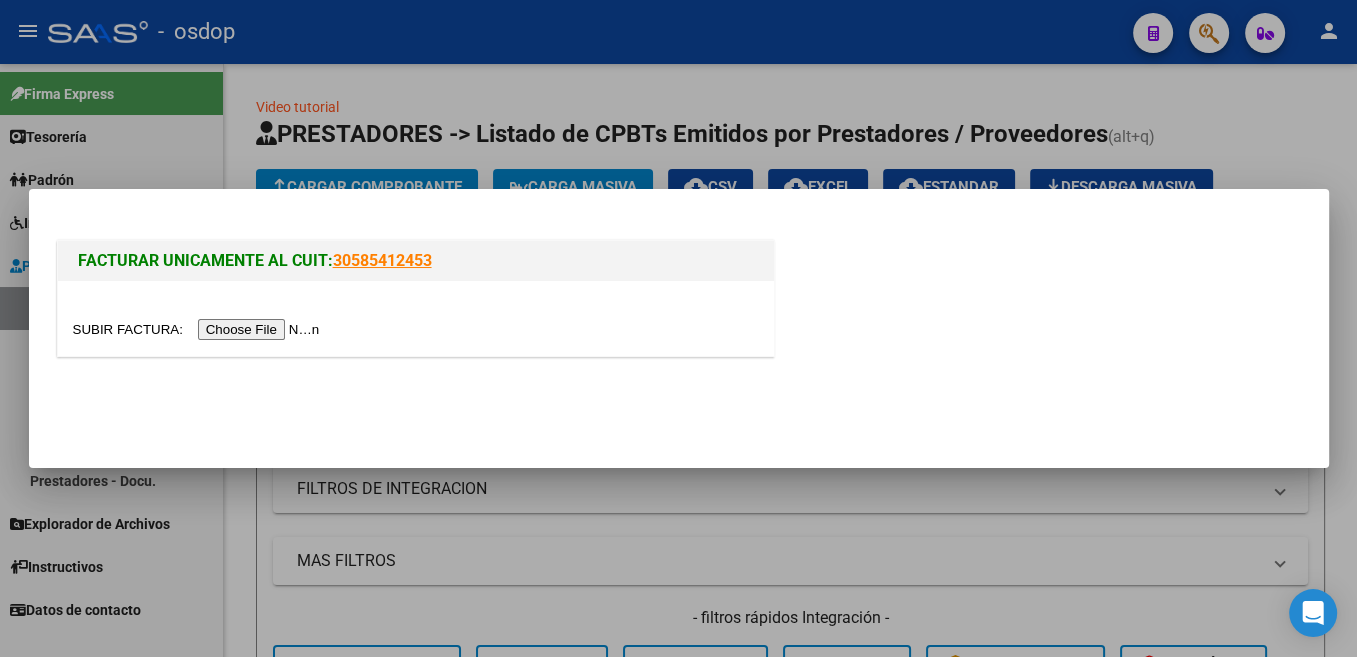 click at bounding box center (199, 329) 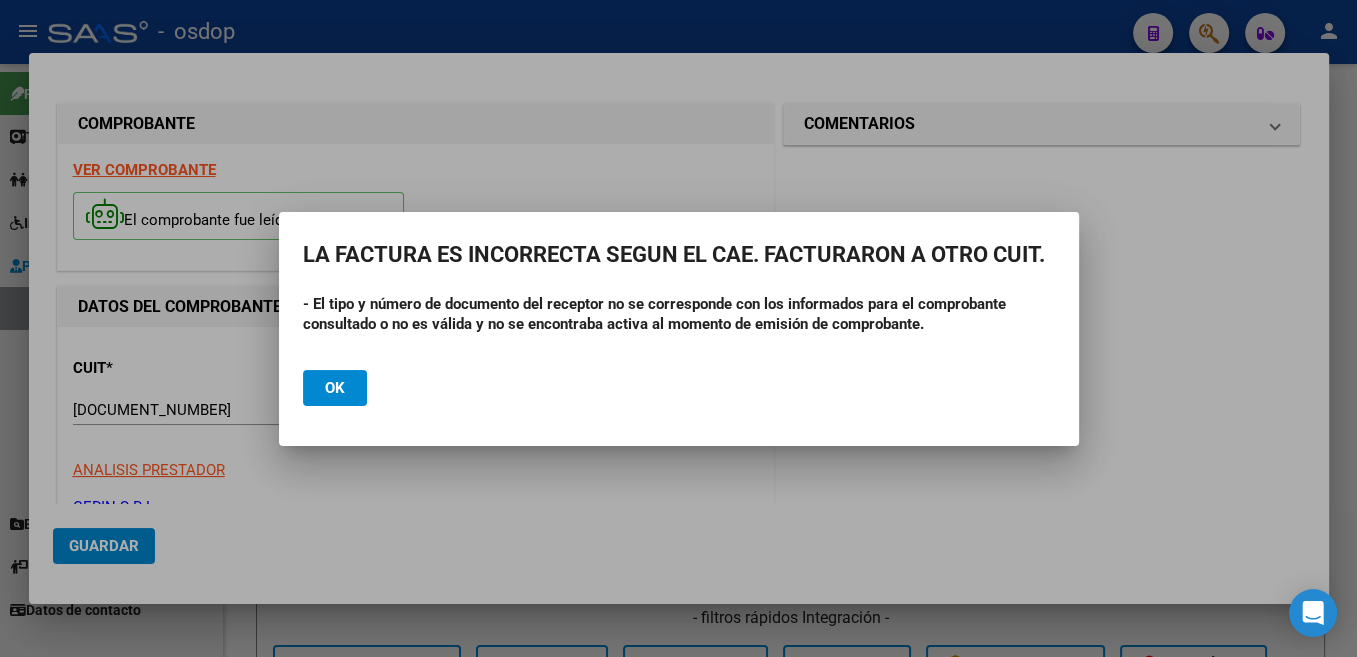 drag, startPoint x: 941, startPoint y: 329, endPoint x: 292, endPoint y: 249, distance: 653.91205 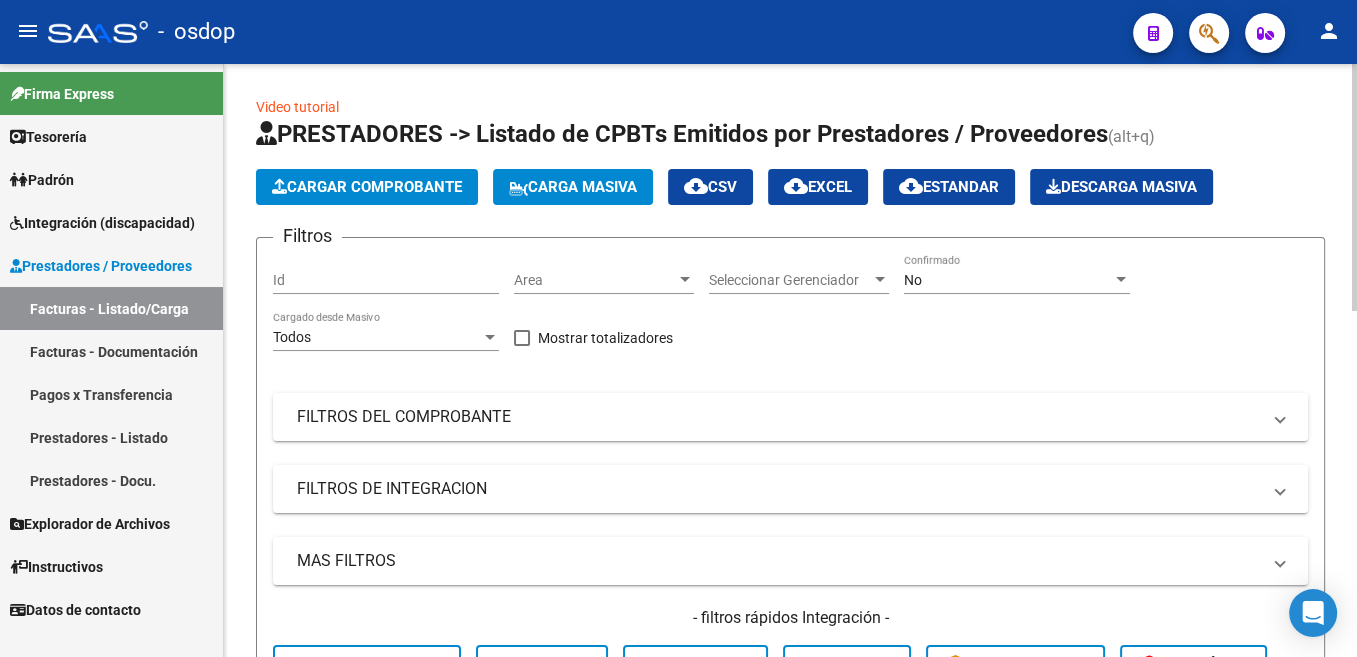 click on "Cargar Comprobante" 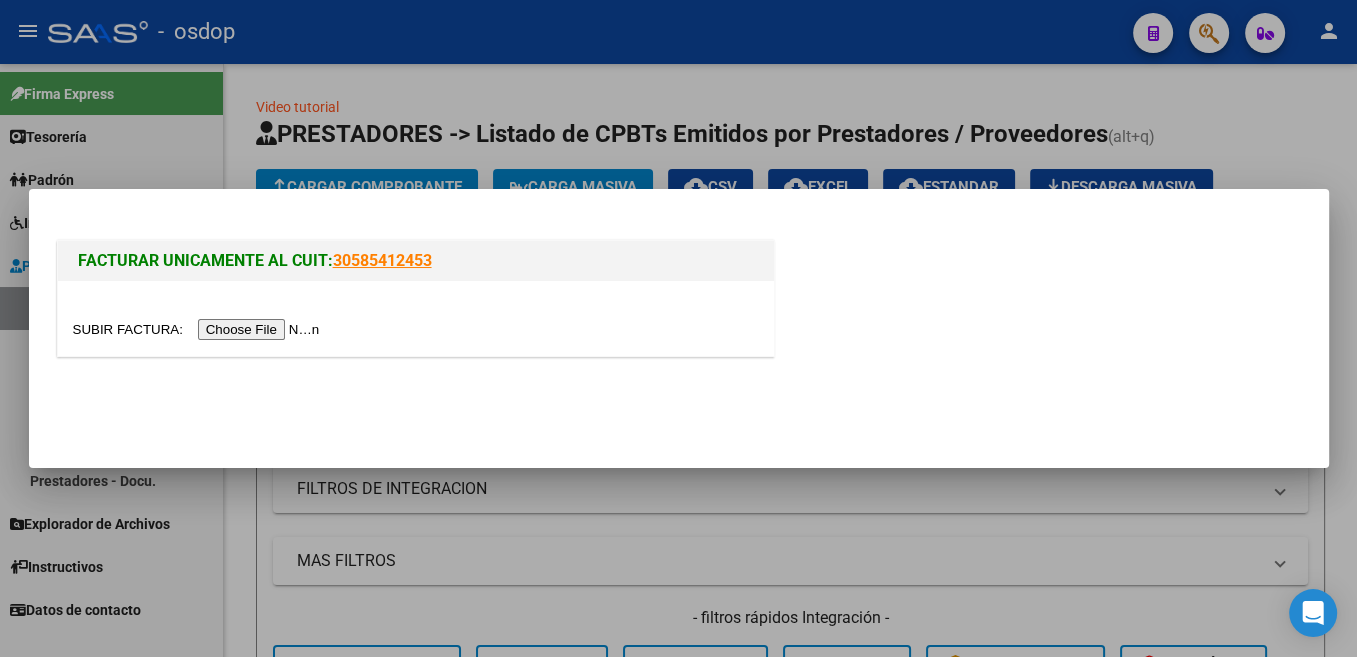 click at bounding box center (199, 329) 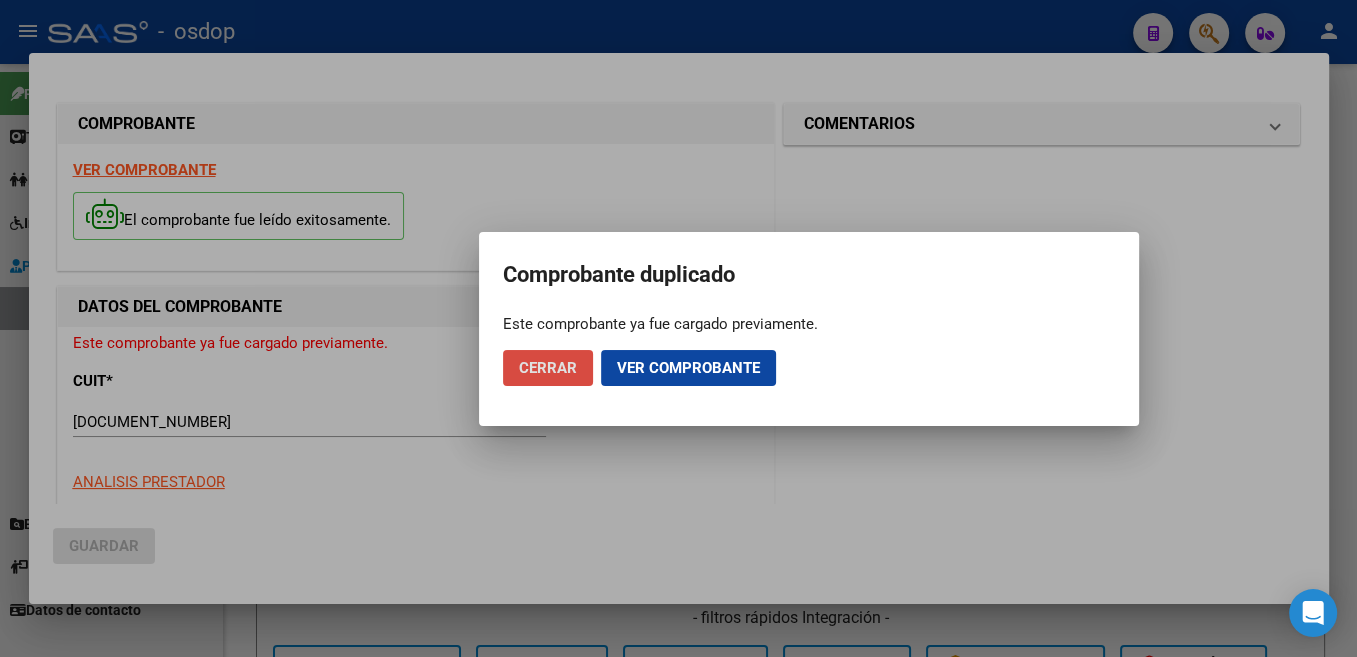 click on "Cerrar" 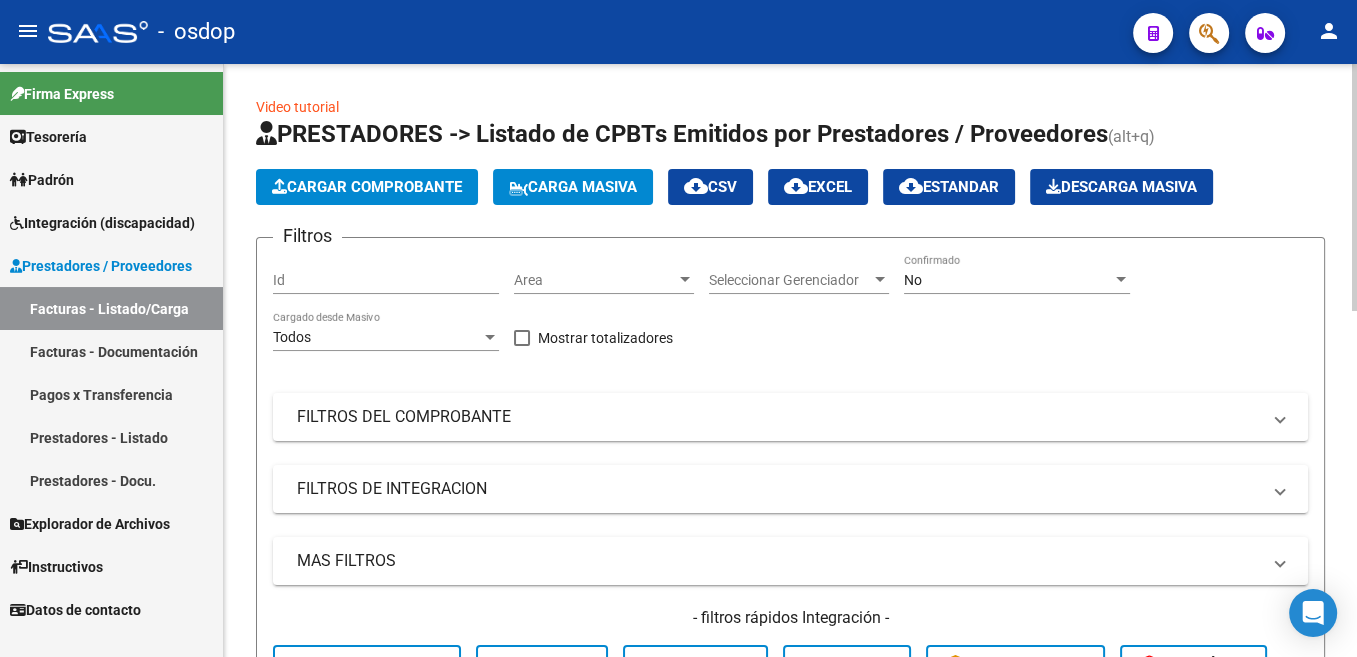 scroll, scrollTop: 201, scrollLeft: 0, axis: vertical 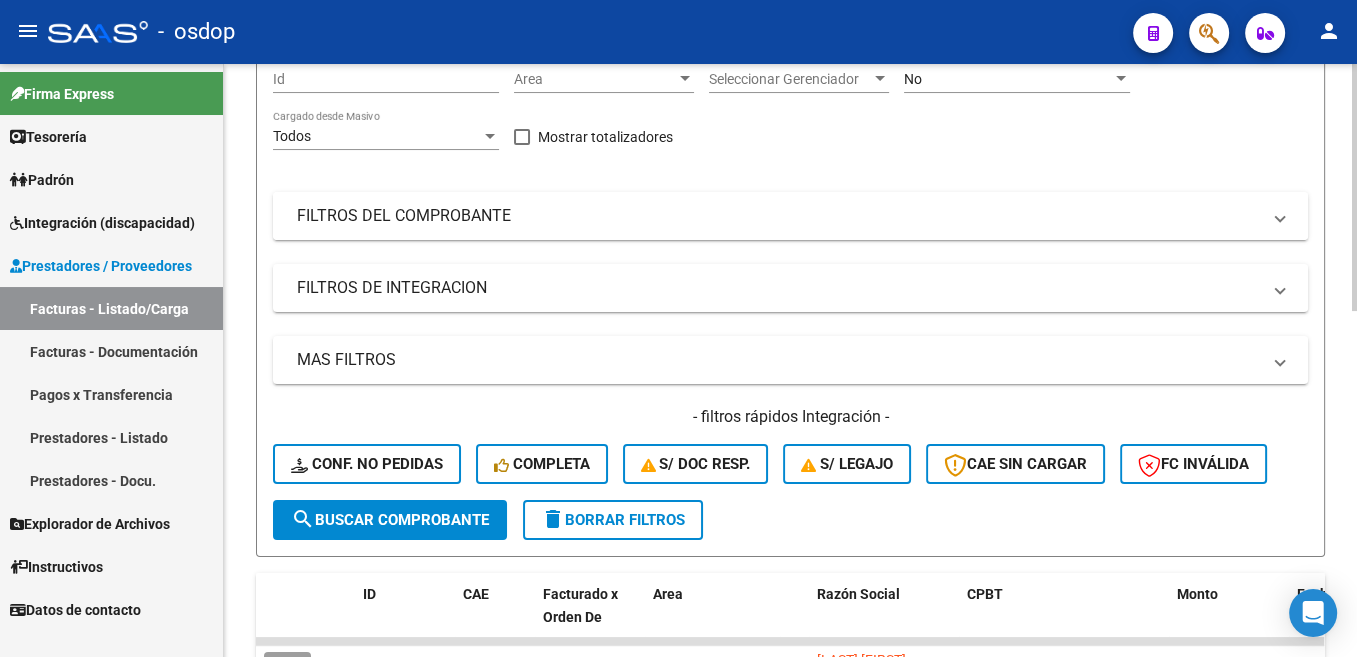 click on "FILTROS DEL COMPROBANTE" at bounding box center (778, 216) 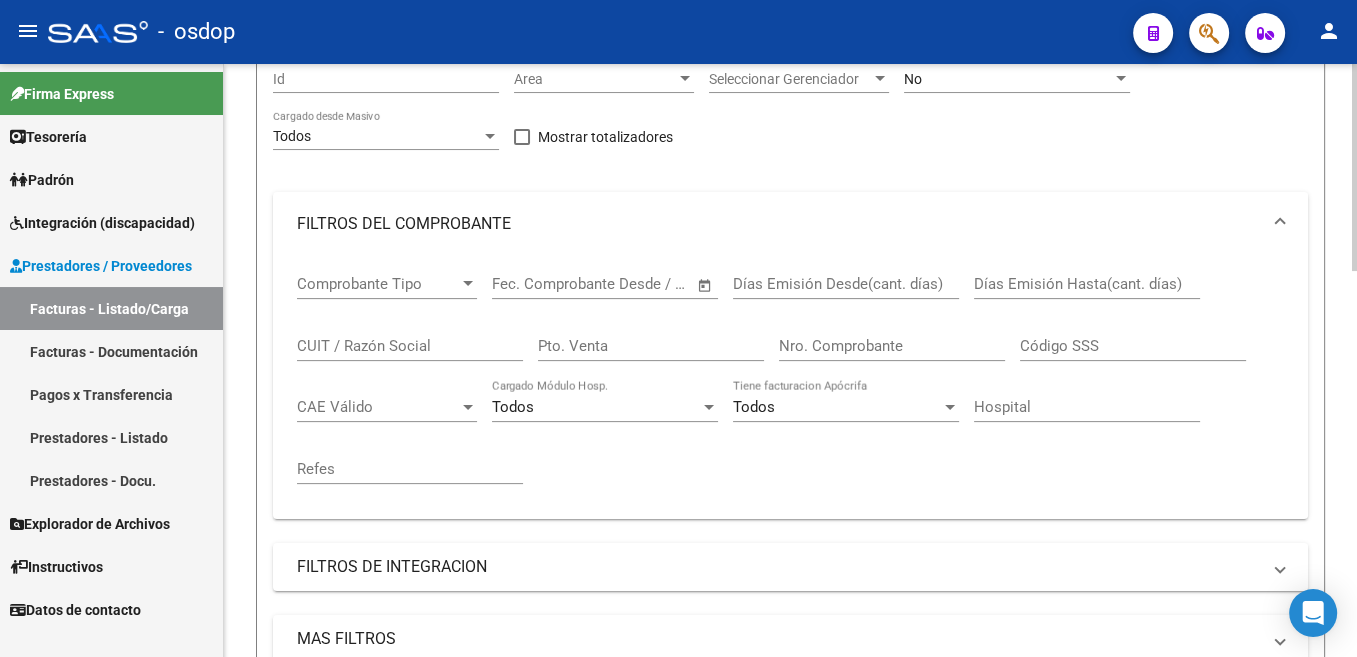click on "CUIT / Razón Social" at bounding box center (410, 346) 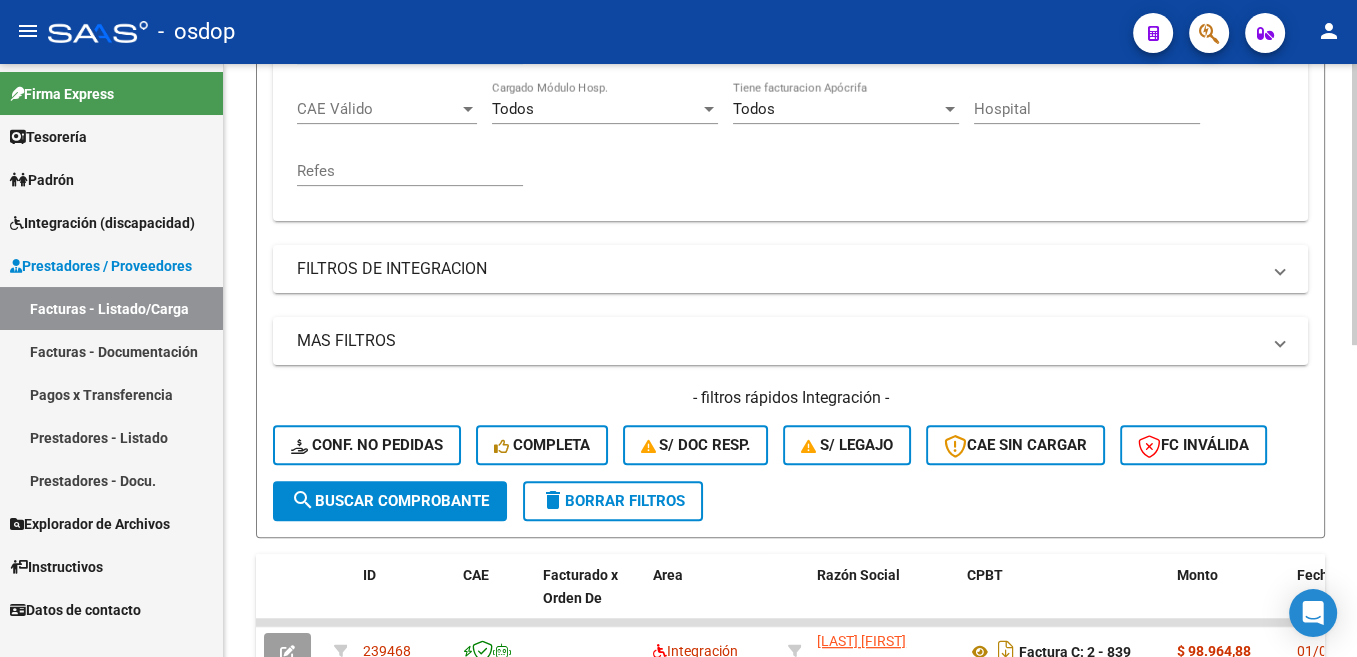 scroll, scrollTop: 503, scrollLeft: 0, axis: vertical 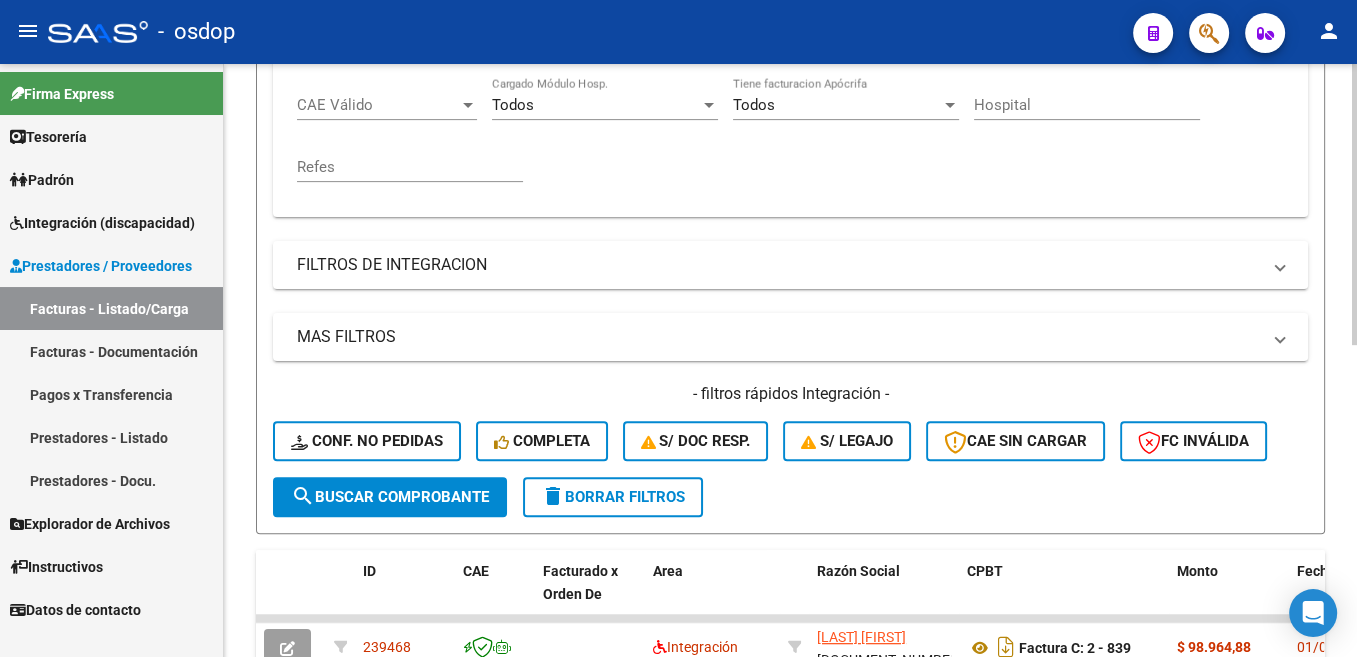 type on "[DOCUMENT_NUMBER]" 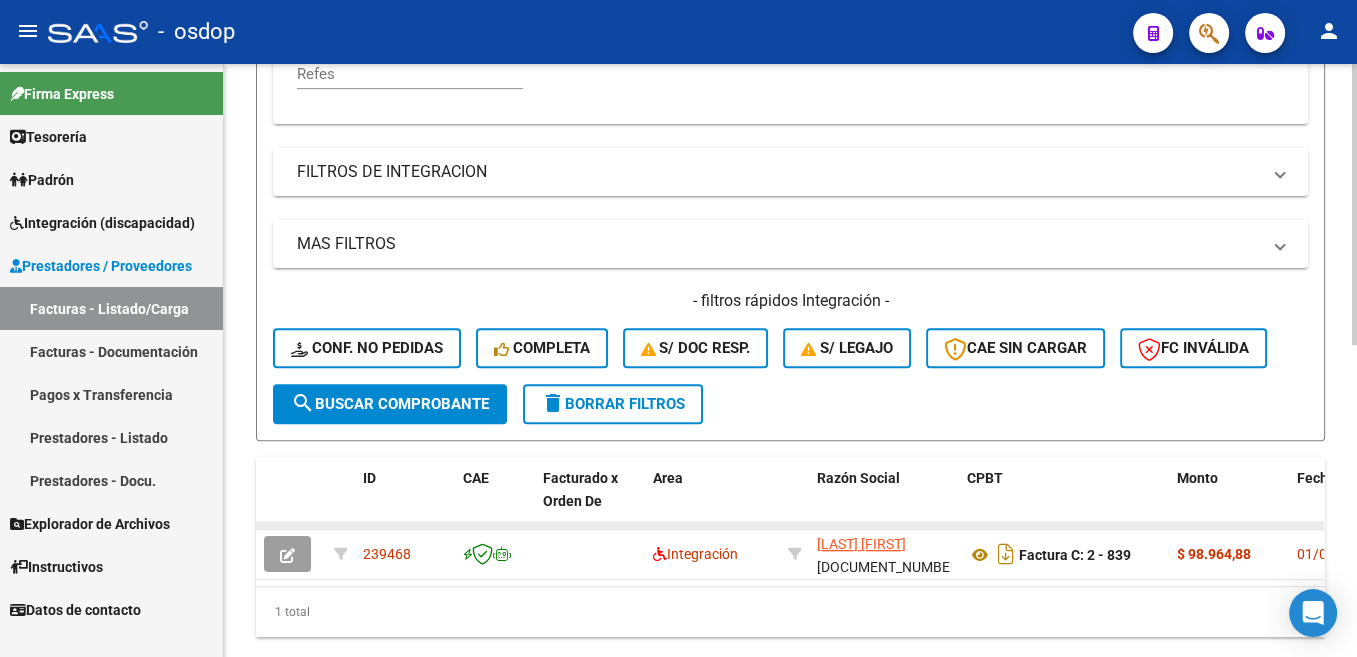 scroll, scrollTop: 658, scrollLeft: 0, axis: vertical 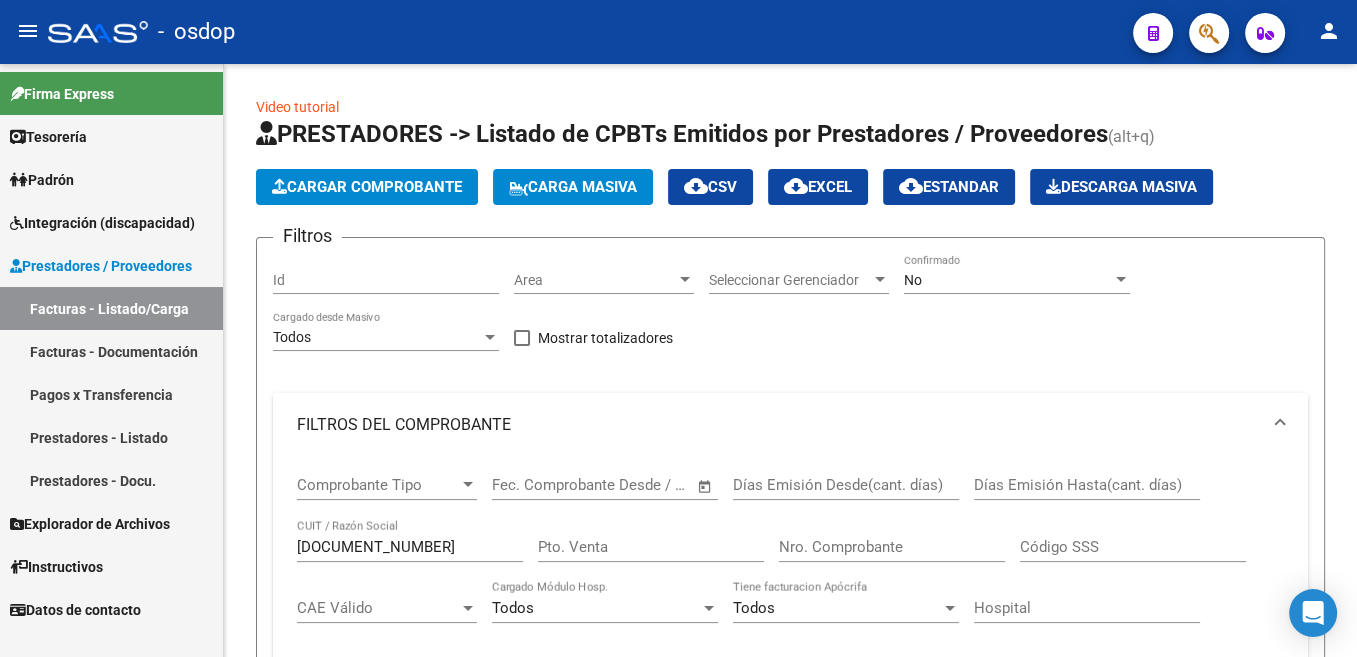 click on "Facturas - Documentación" at bounding box center (111, 351) 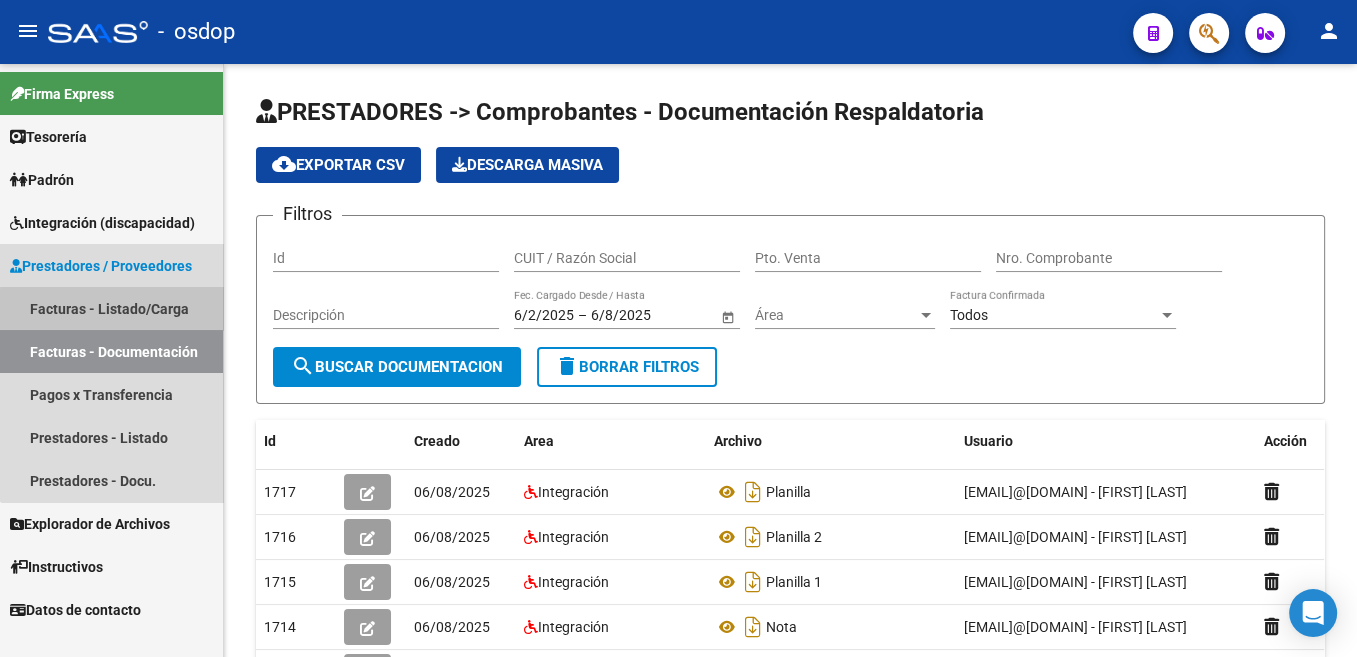 click on "Facturas - Listado/Carga" at bounding box center [111, 308] 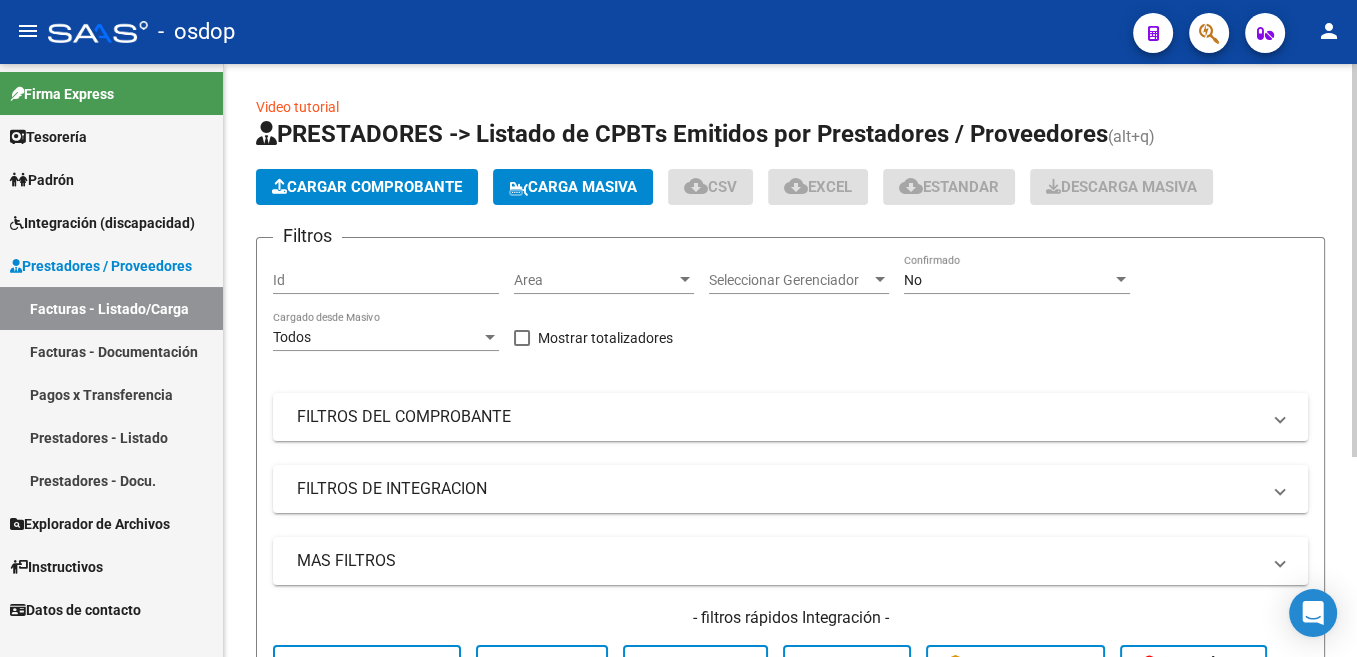 click on "Cargar Comprobante" 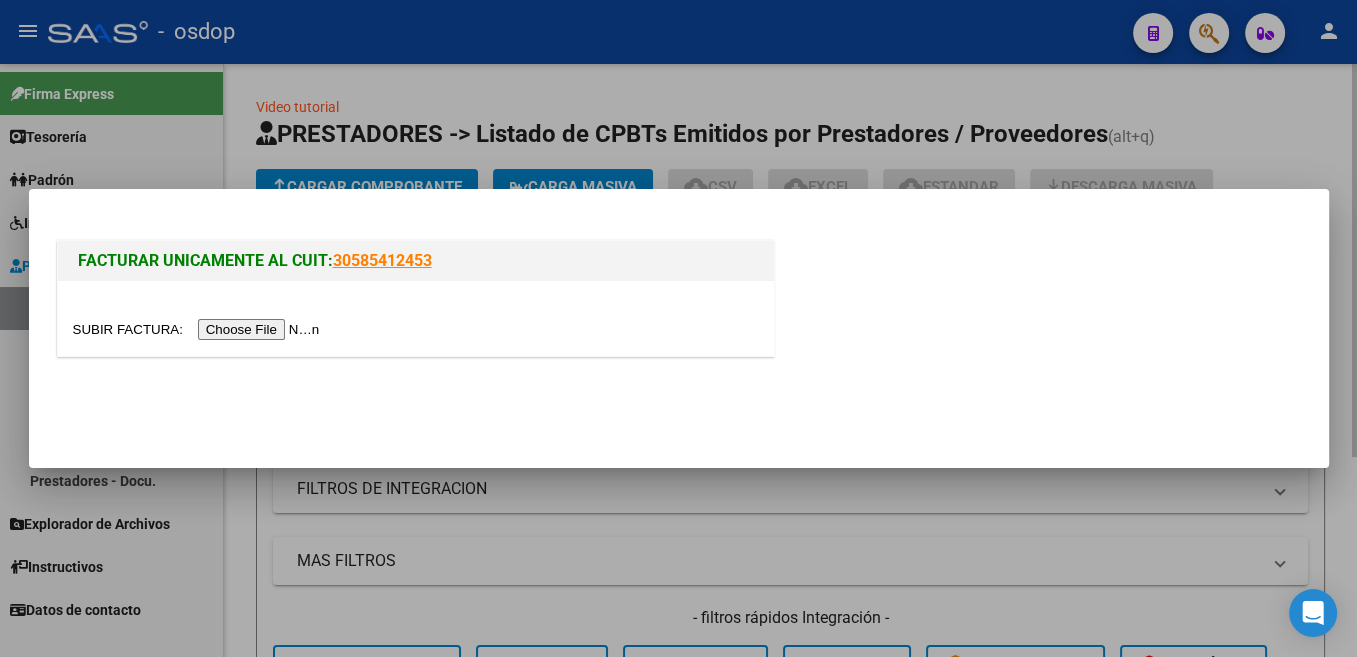 scroll, scrollTop: 26, scrollLeft: 0, axis: vertical 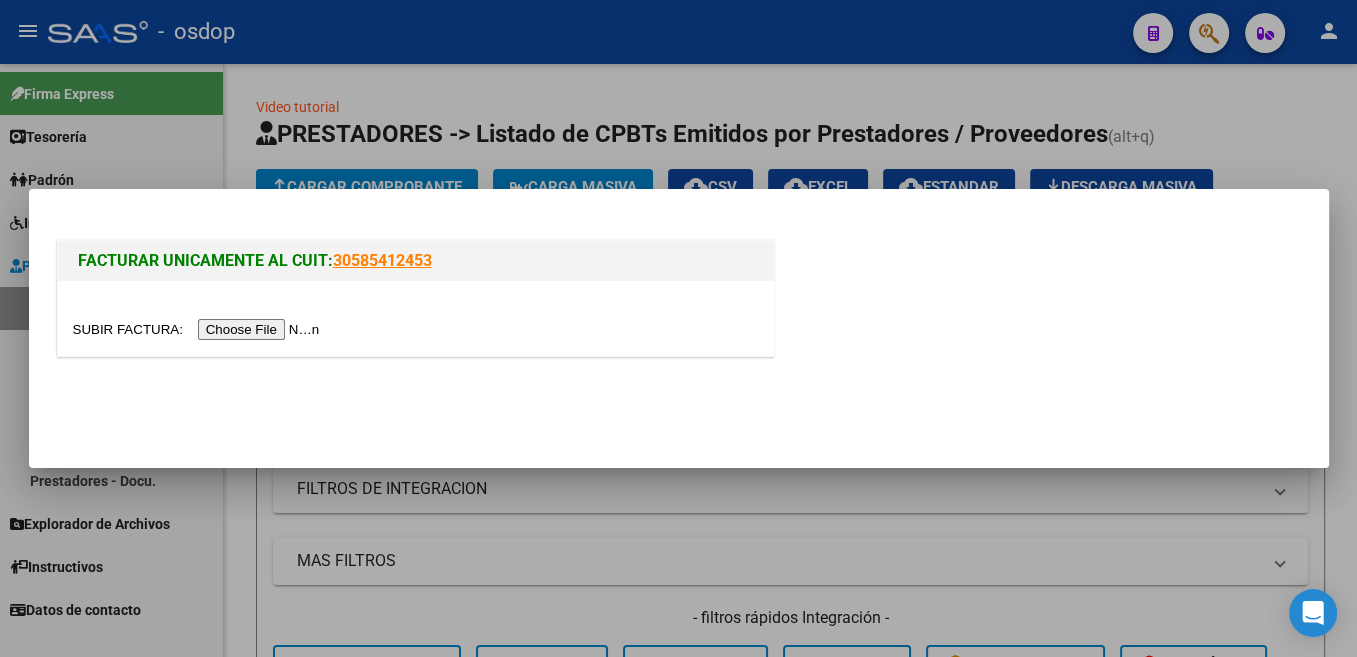 click at bounding box center [199, 329] 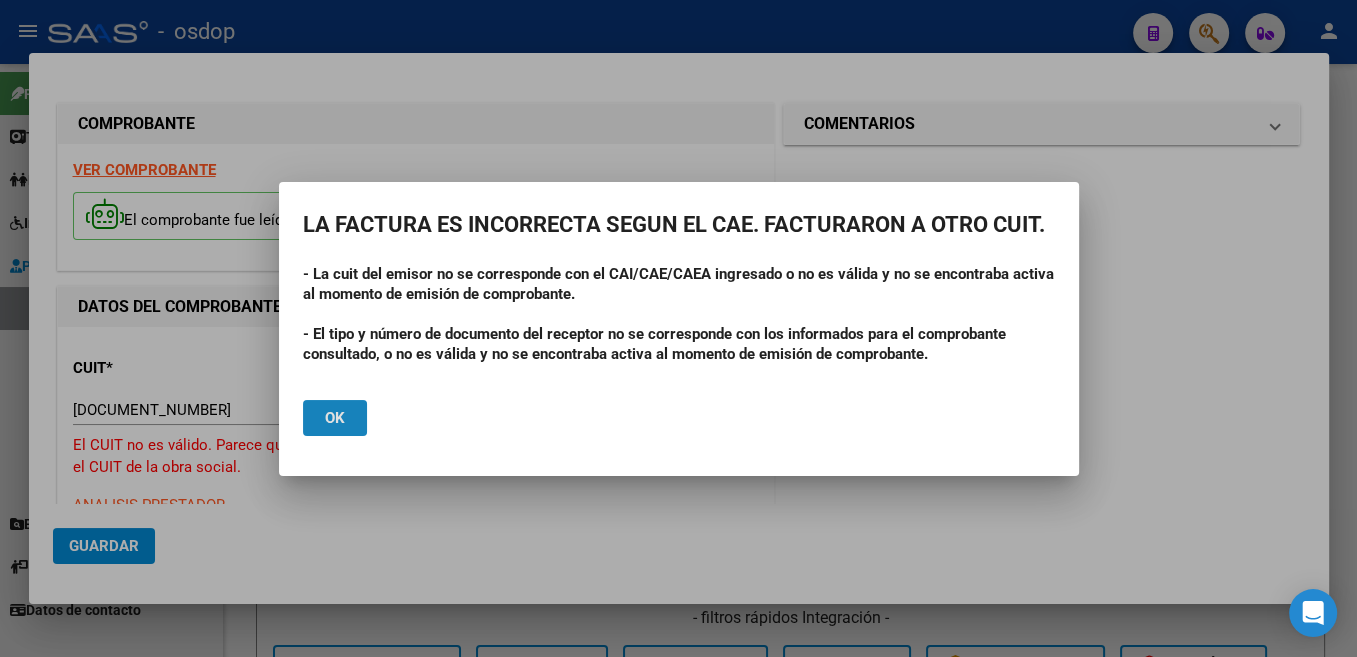click on "Ok" 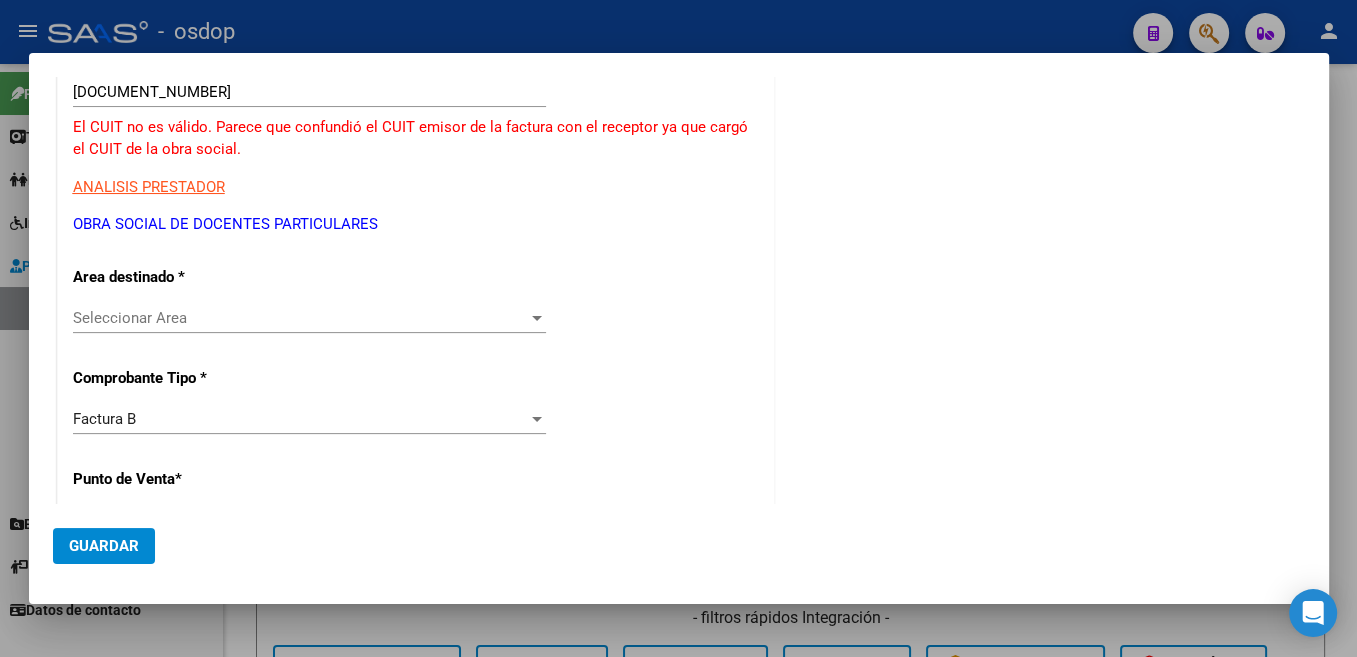 scroll, scrollTop: 212, scrollLeft: 0, axis: vertical 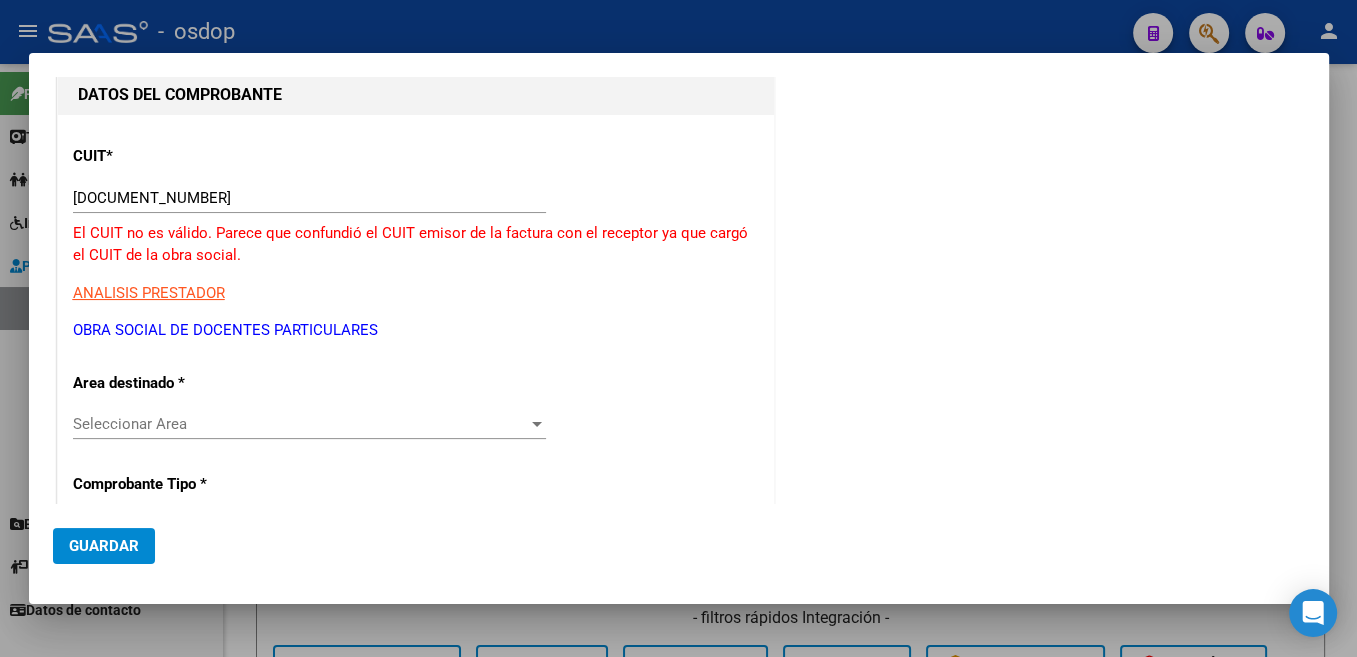 drag, startPoint x: 272, startPoint y: 276, endPoint x: 257, endPoint y: 276, distance: 15 